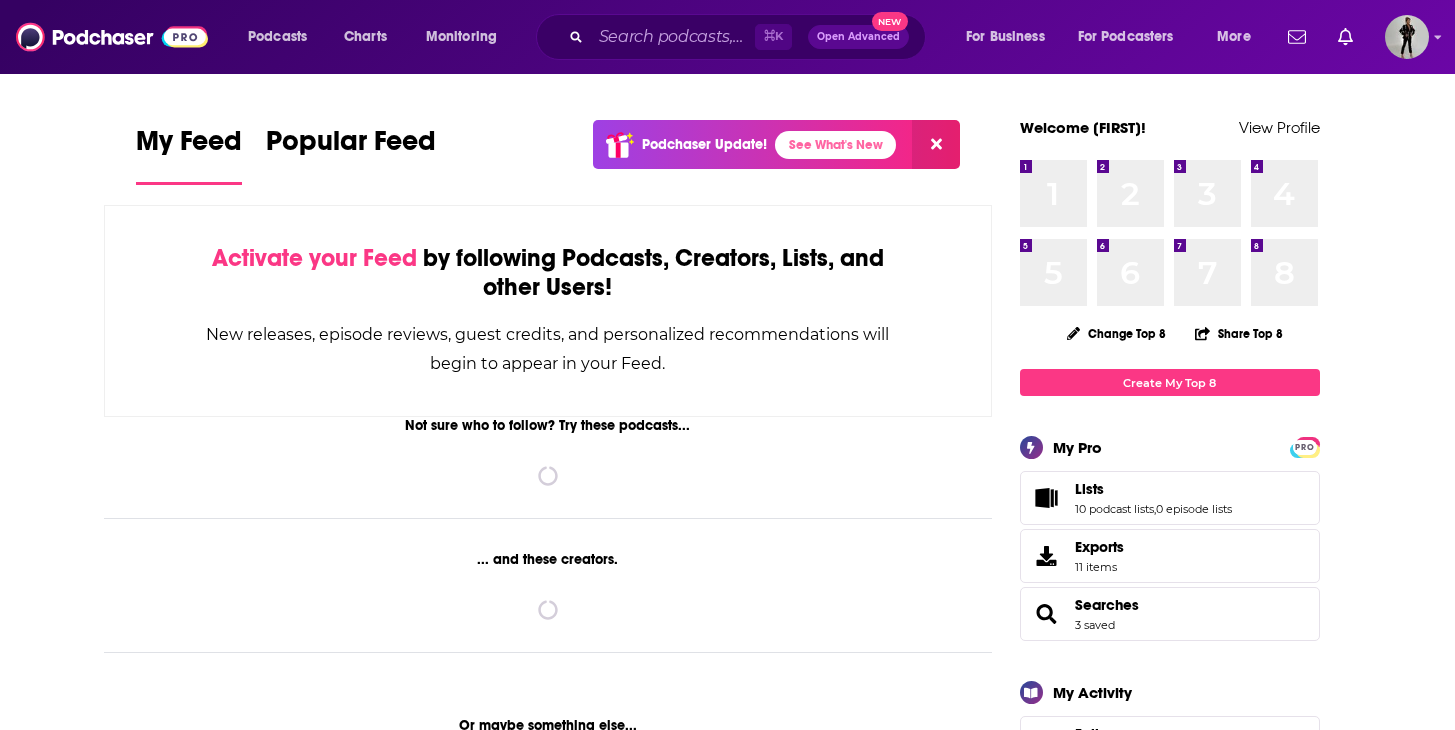 scroll, scrollTop: 0, scrollLeft: 0, axis: both 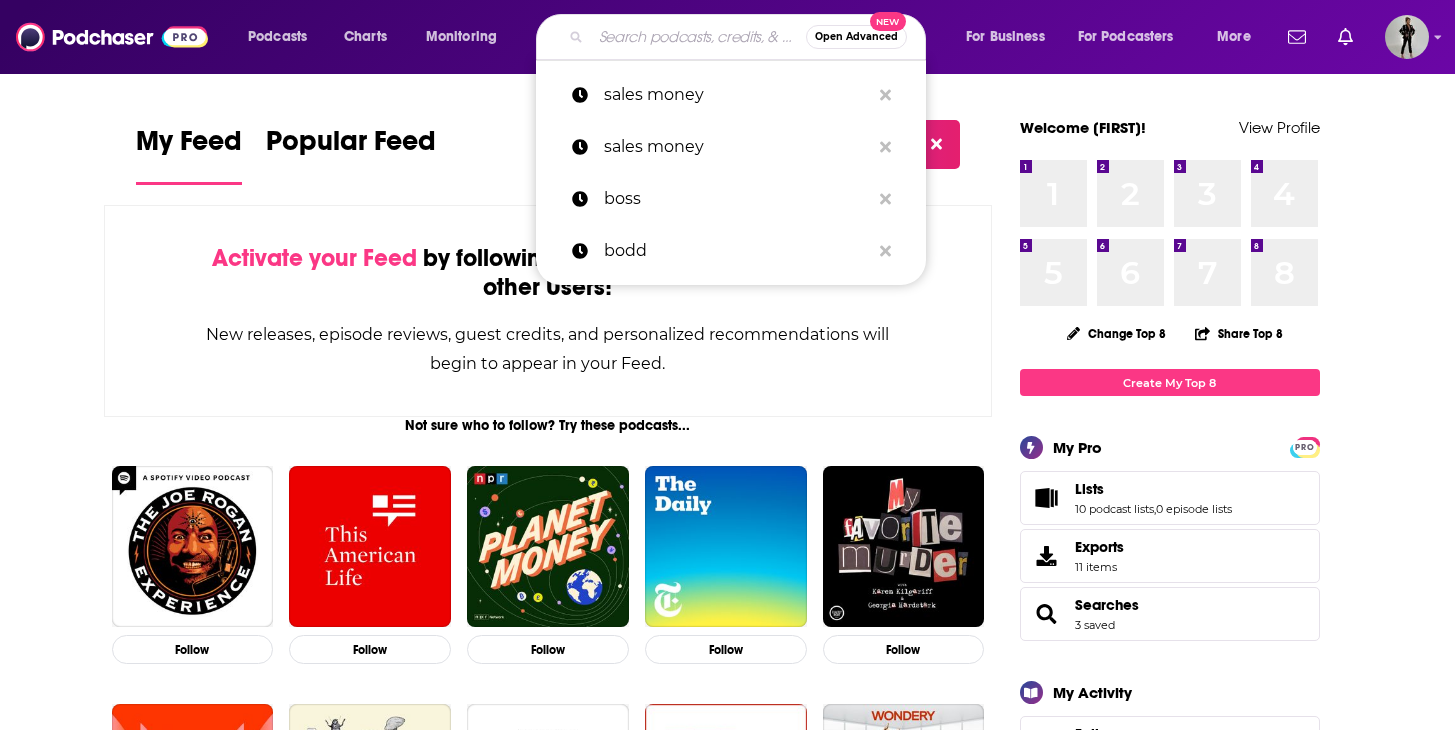 click at bounding box center [698, 37] 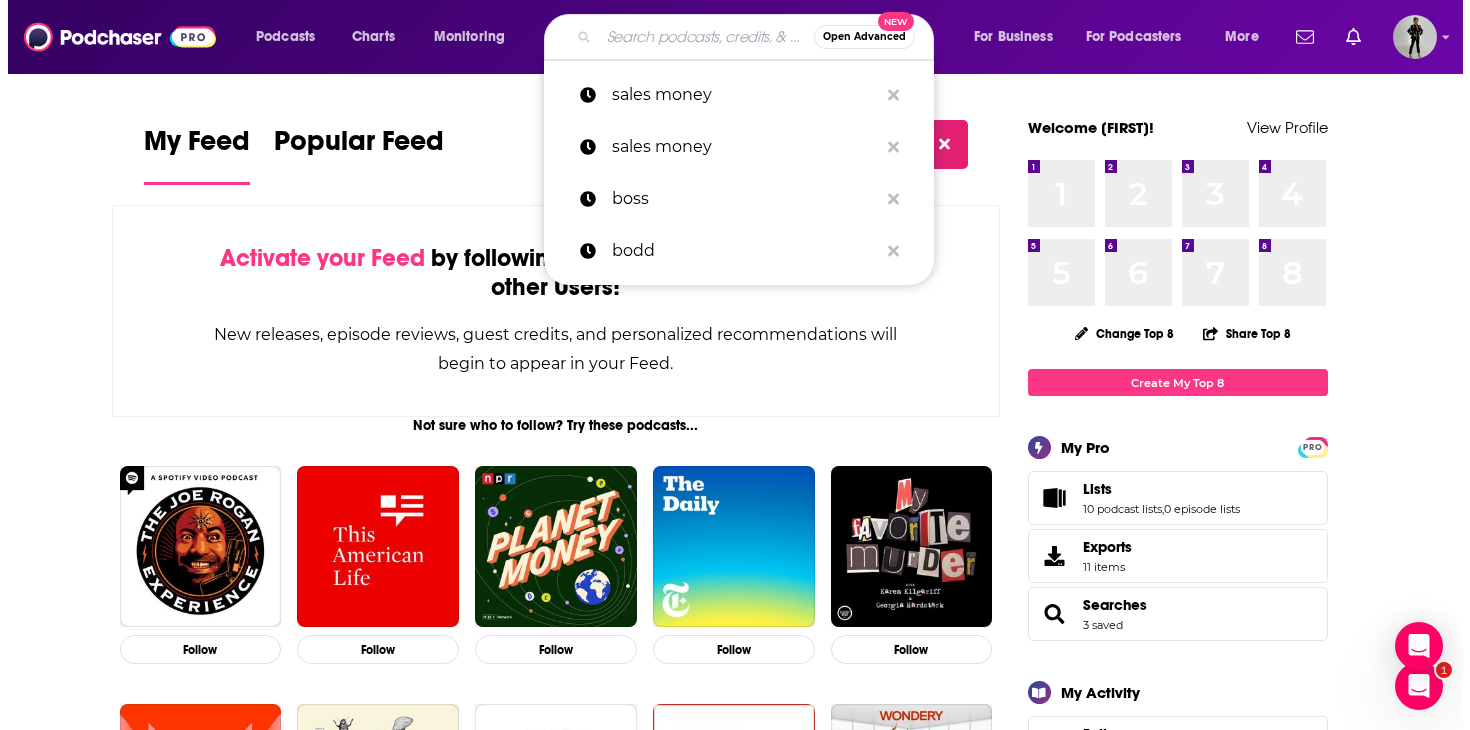 scroll, scrollTop: 0, scrollLeft: 0, axis: both 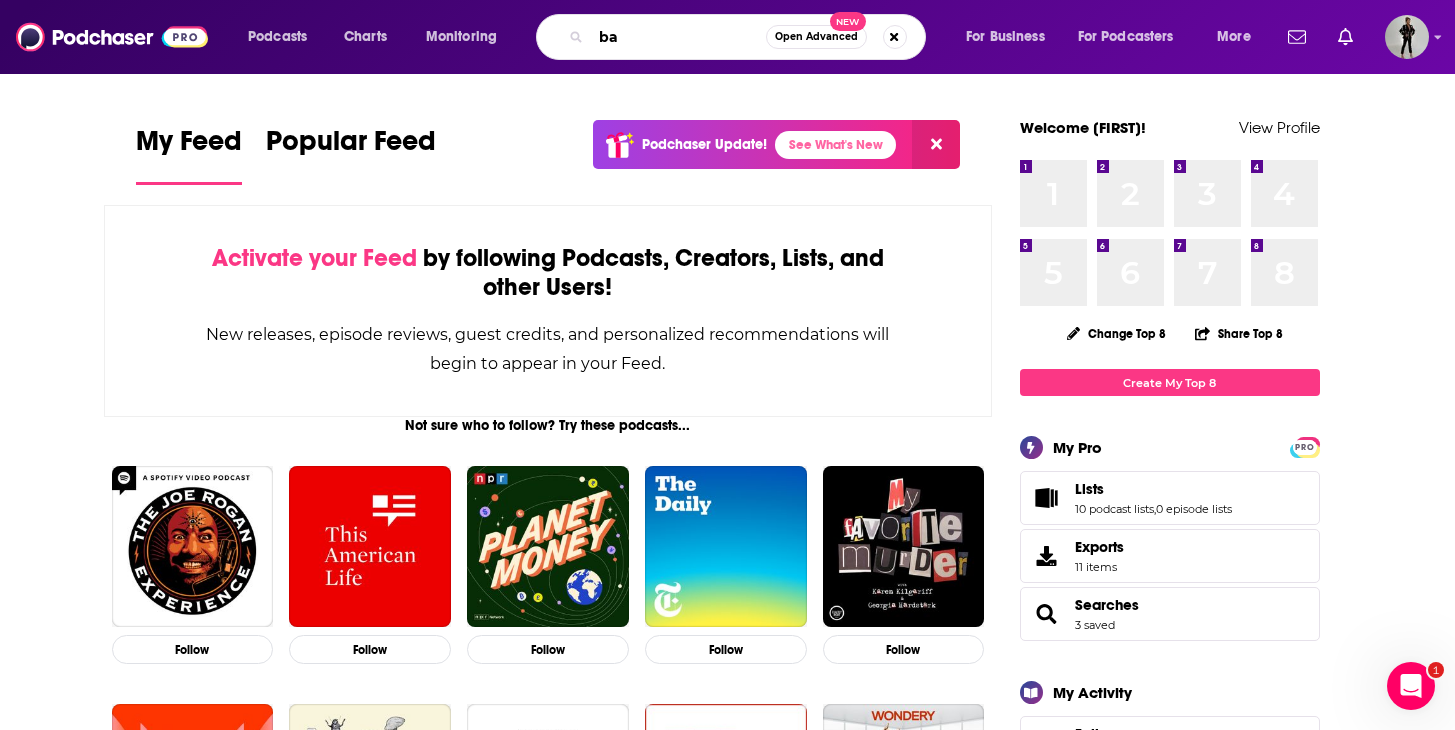 type on "b" 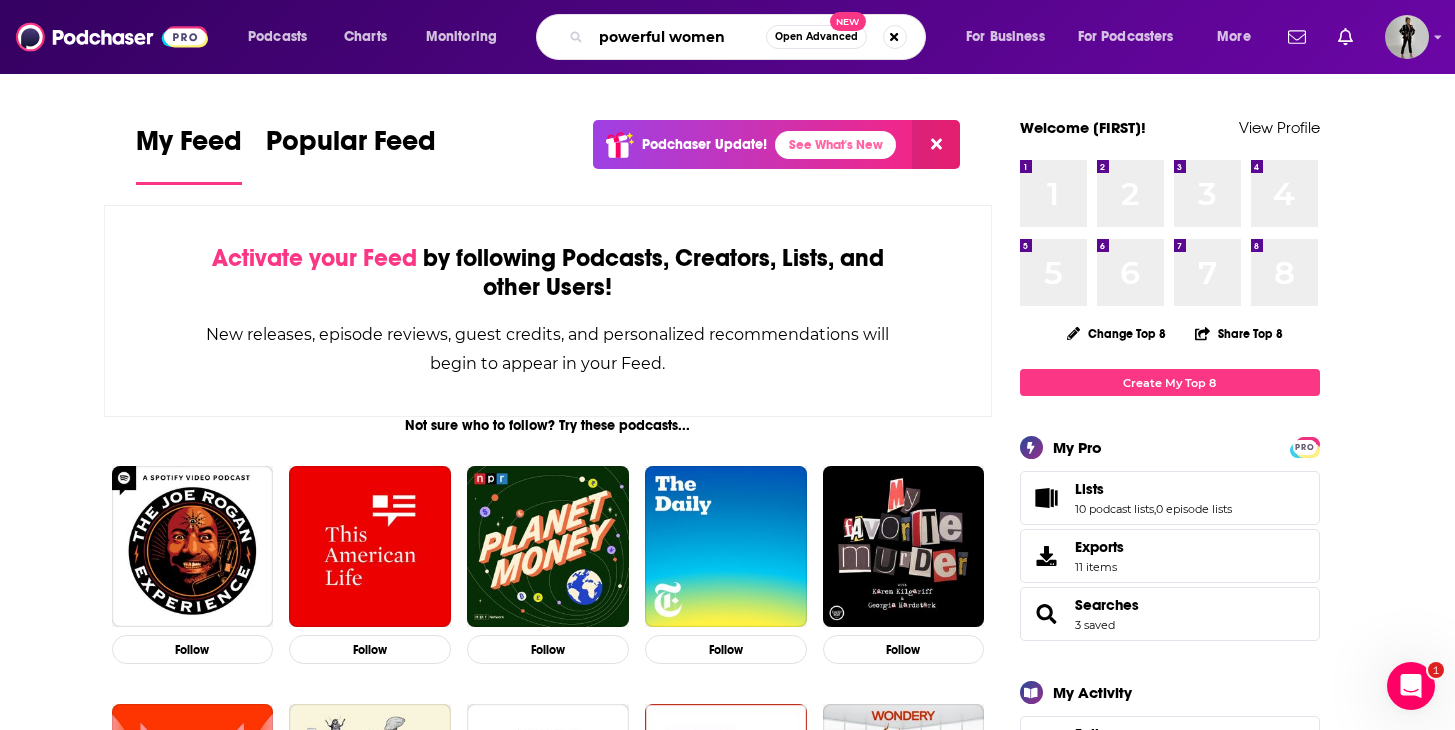 type on "powerful women" 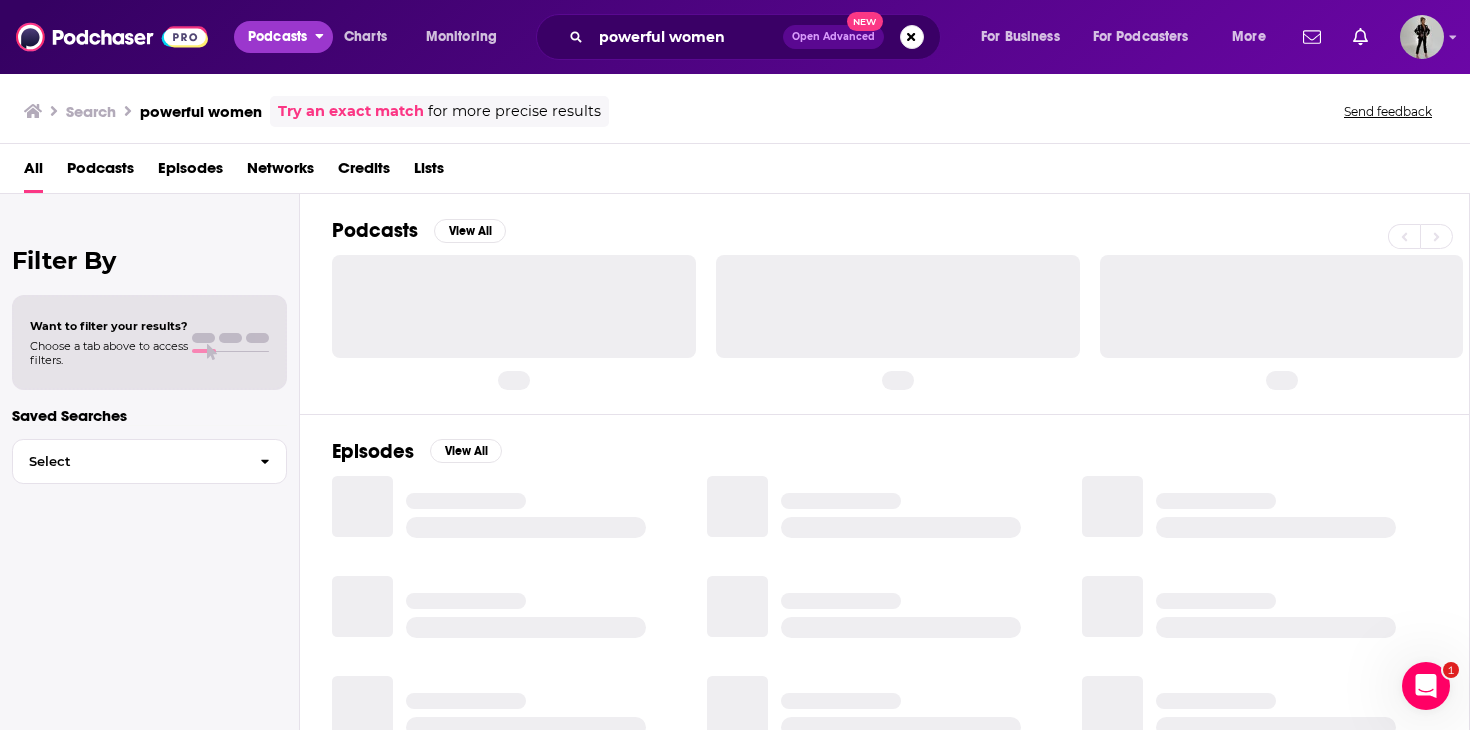 click on "Podcasts" at bounding box center (277, 37) 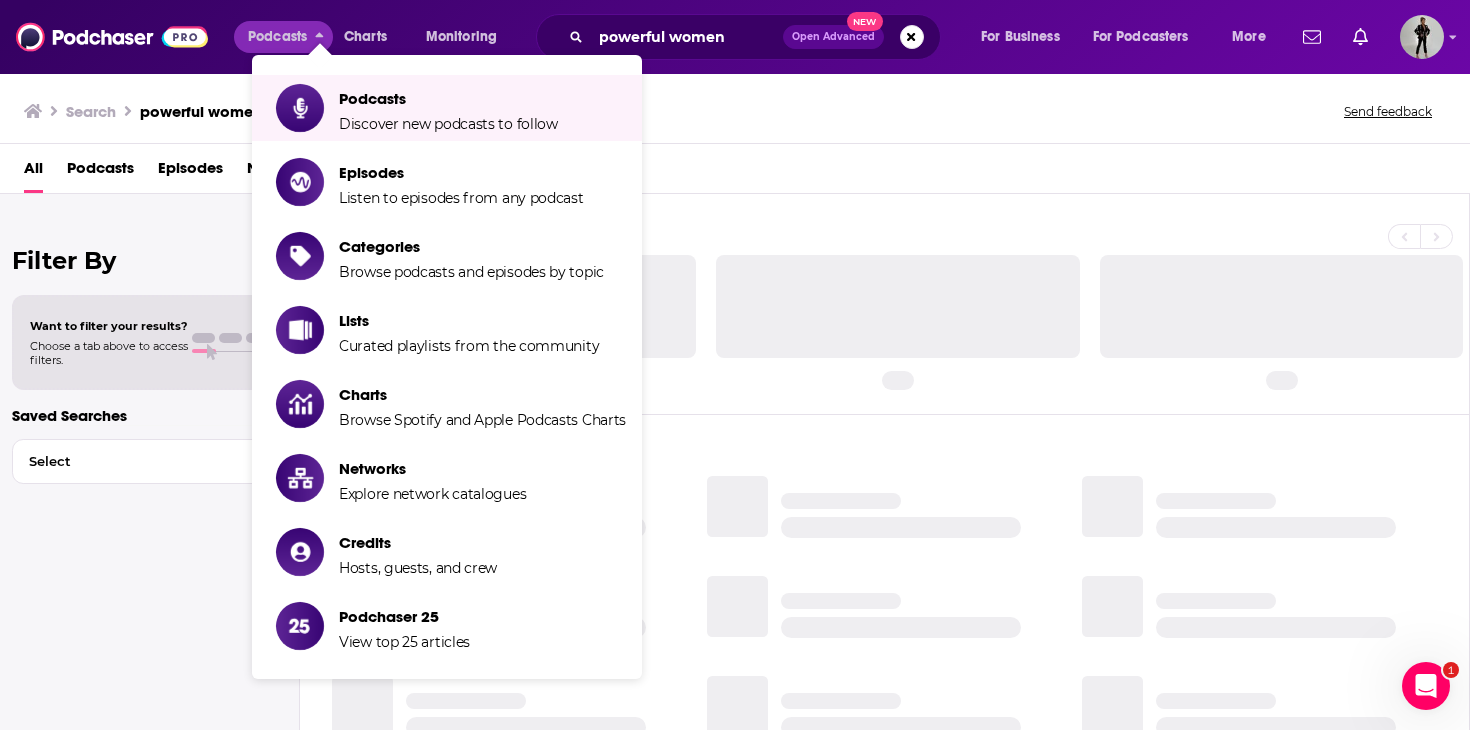 click on "Filter By Want to filter your results? Choose a tab above to access filters. Saved Searches Select" at bounding box center (150, 559) 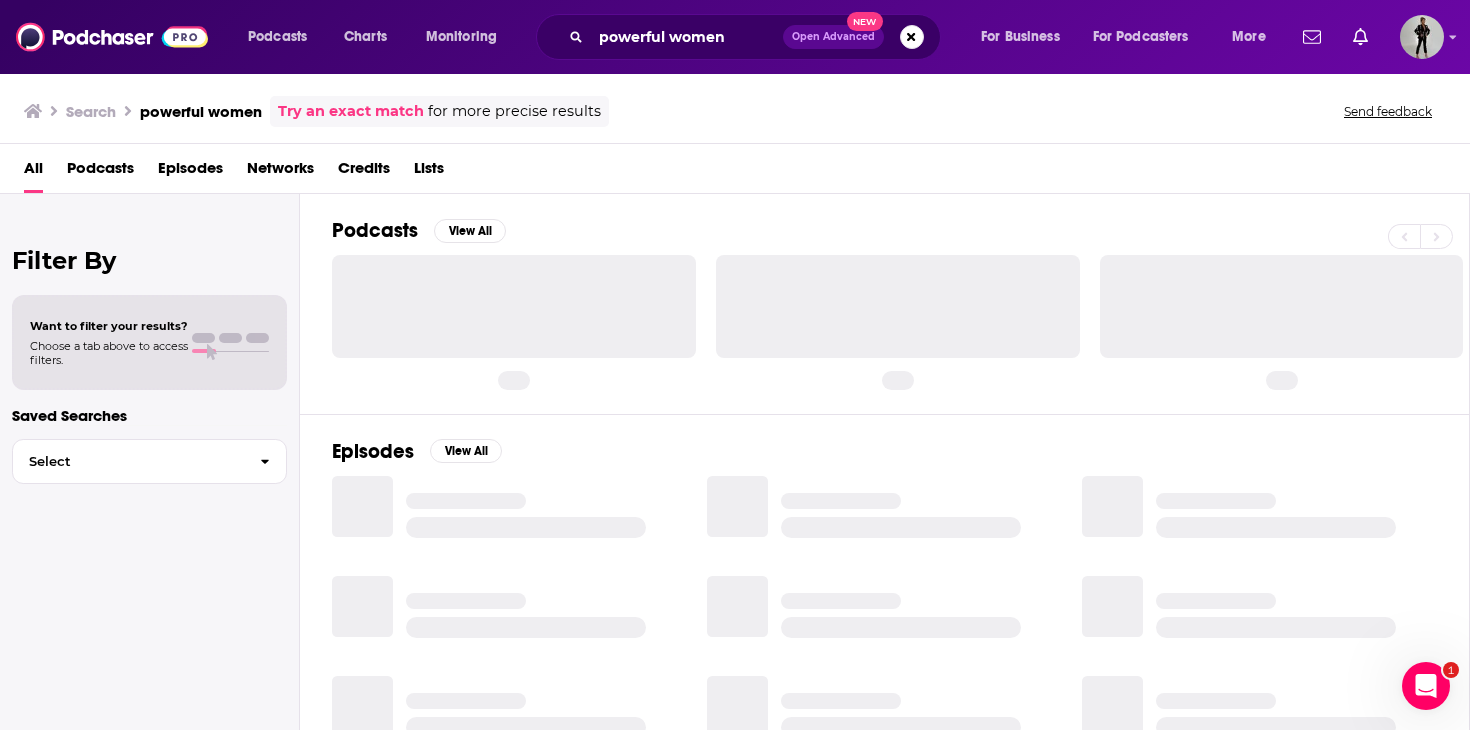 click on "Podcasts" at bounding box center (100, 172) 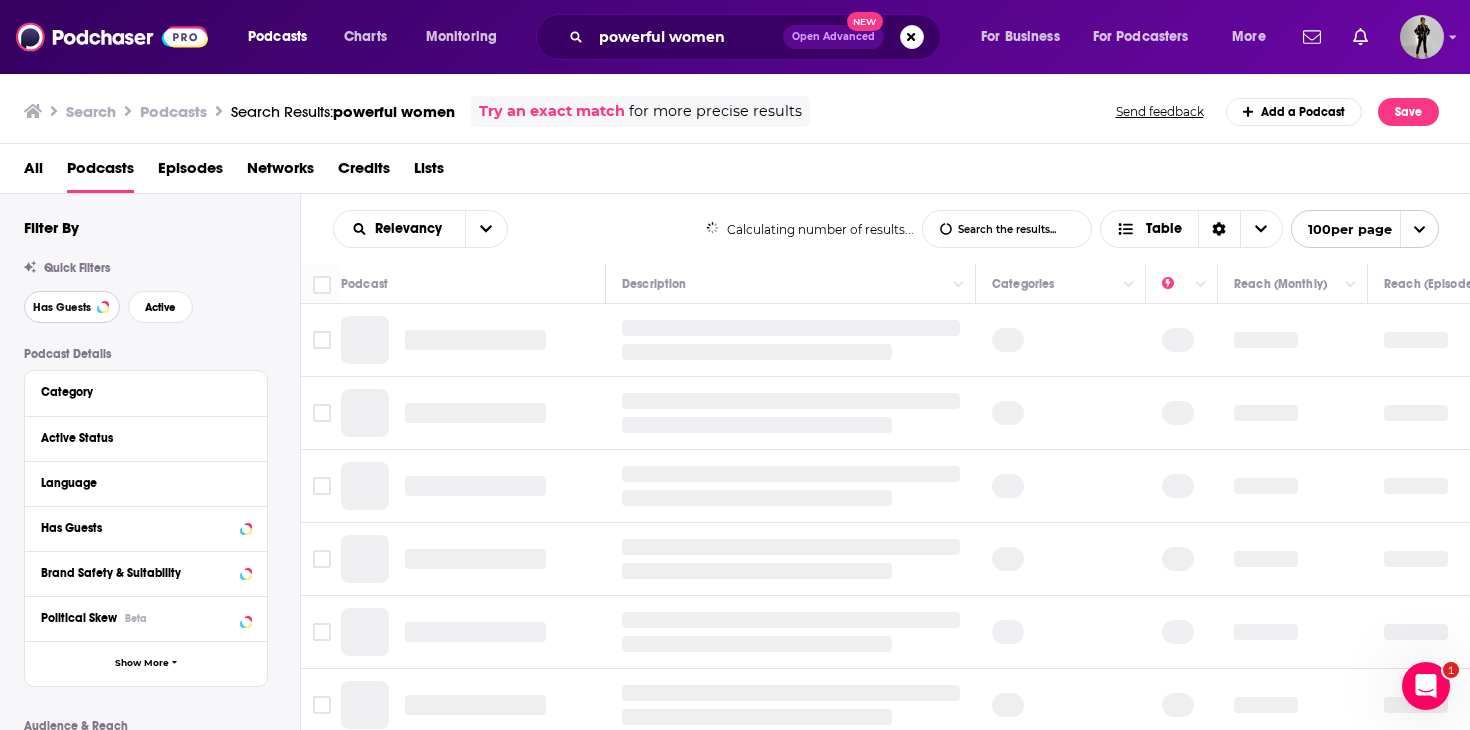 click on "Has Guests" at bounding box center [62, 307] 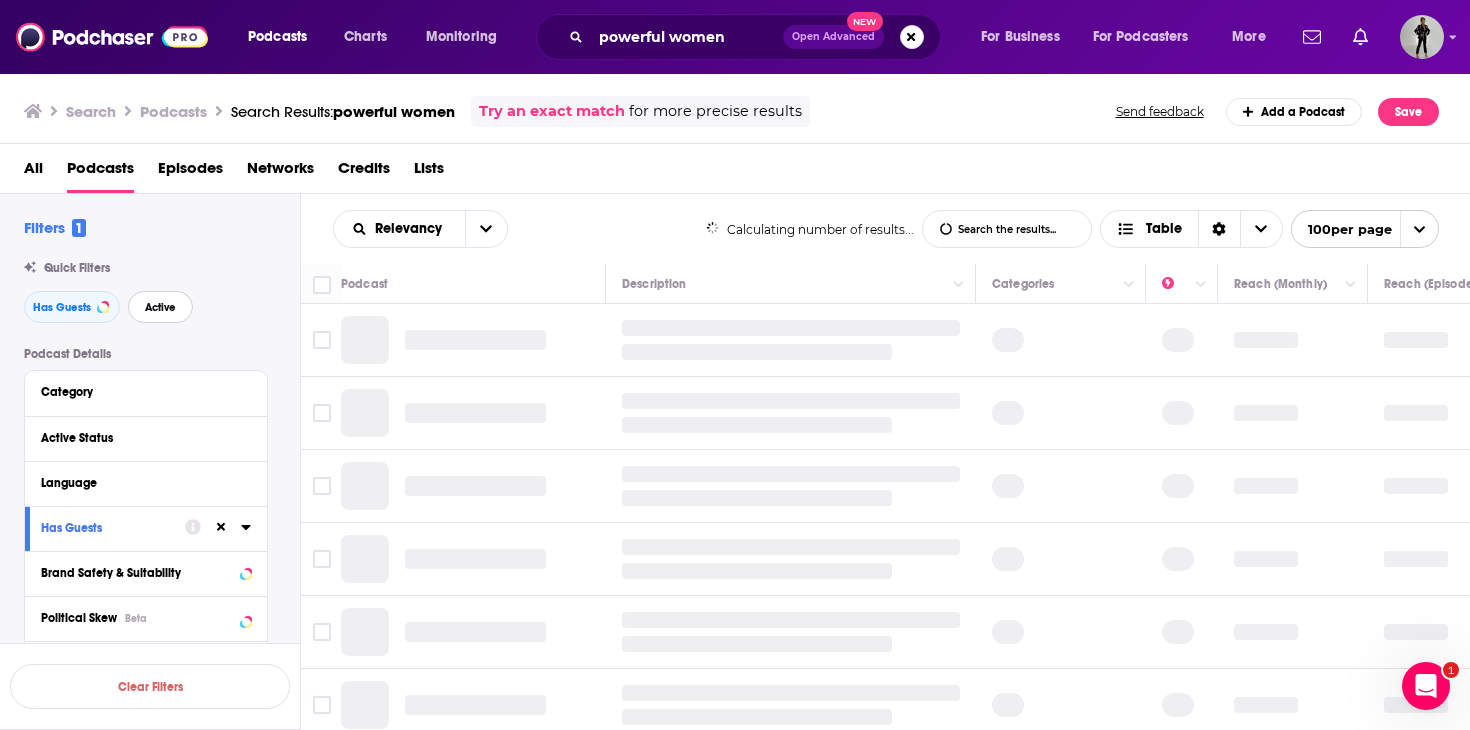 click on "Active" at bounding box center [160, 307] 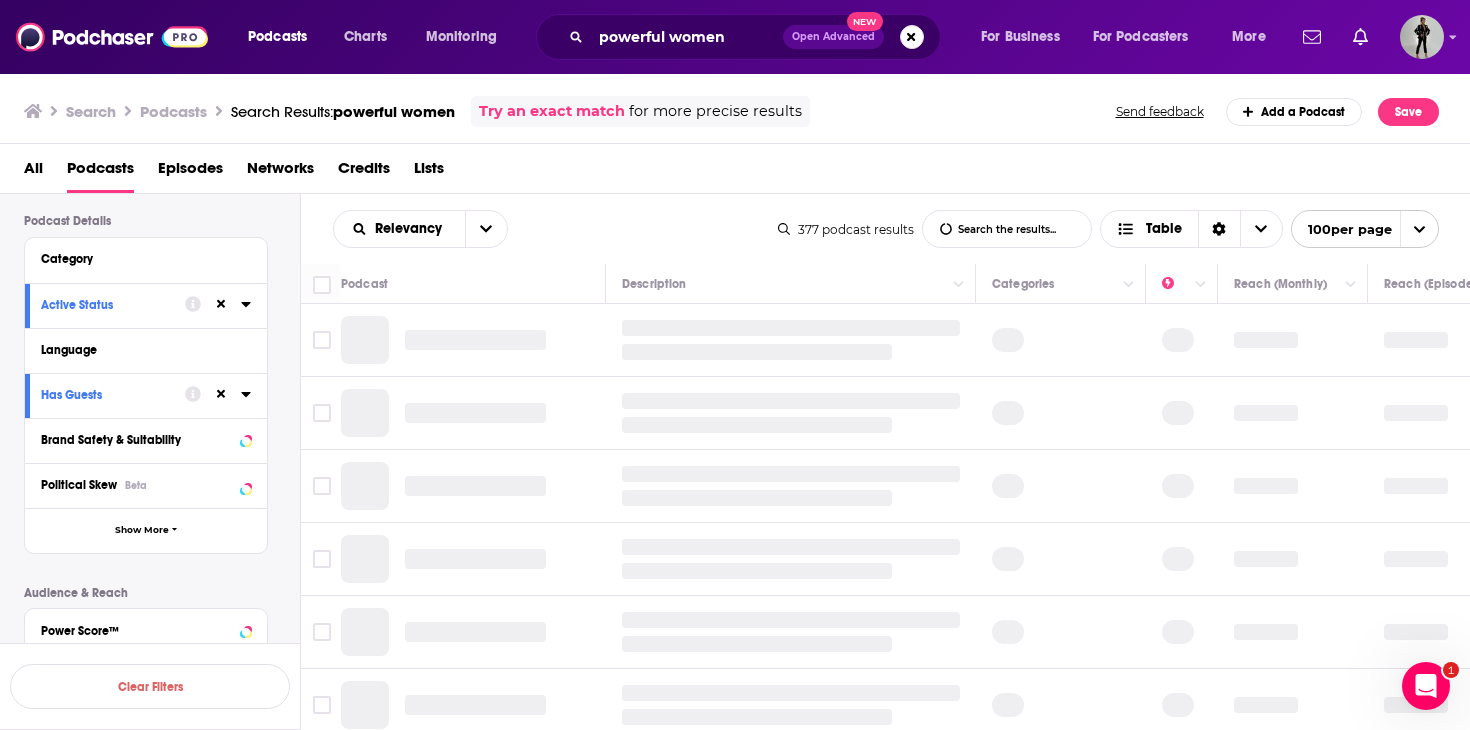 scroll, scrollTop: 109, scrollLeft: 0, axis: vertical 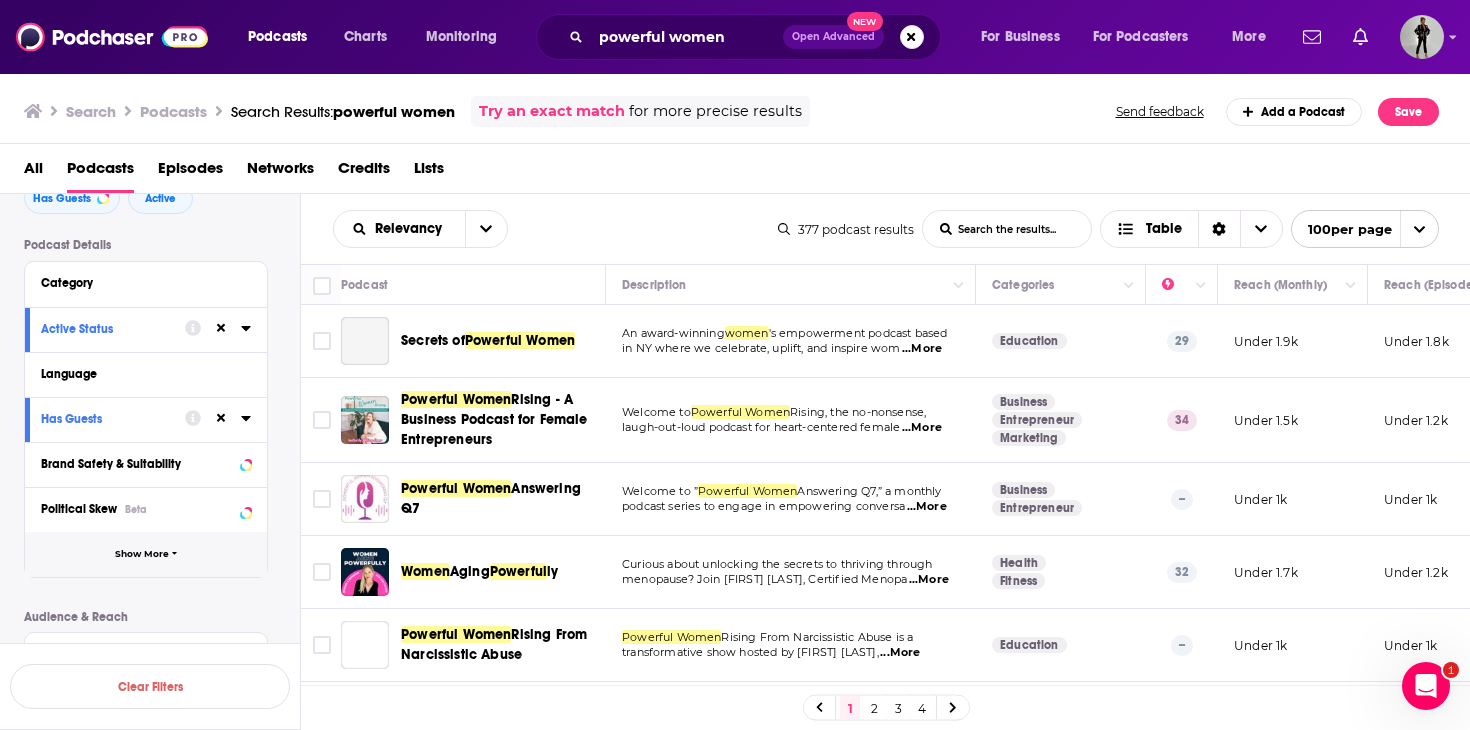 click on "Show More" at bounding box center [146, 554] 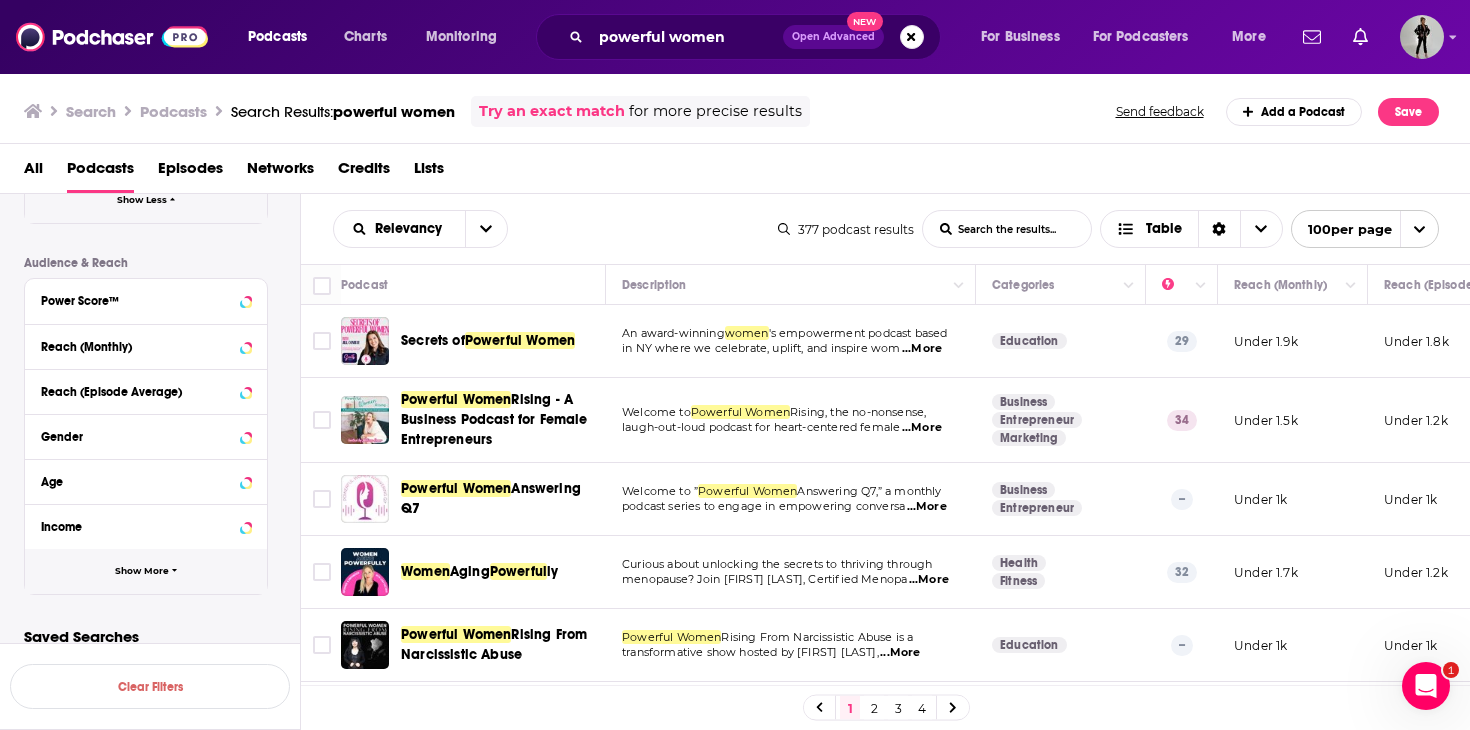 scroll, scrollTop: 887, scrollLeft: 0, axis: vertical 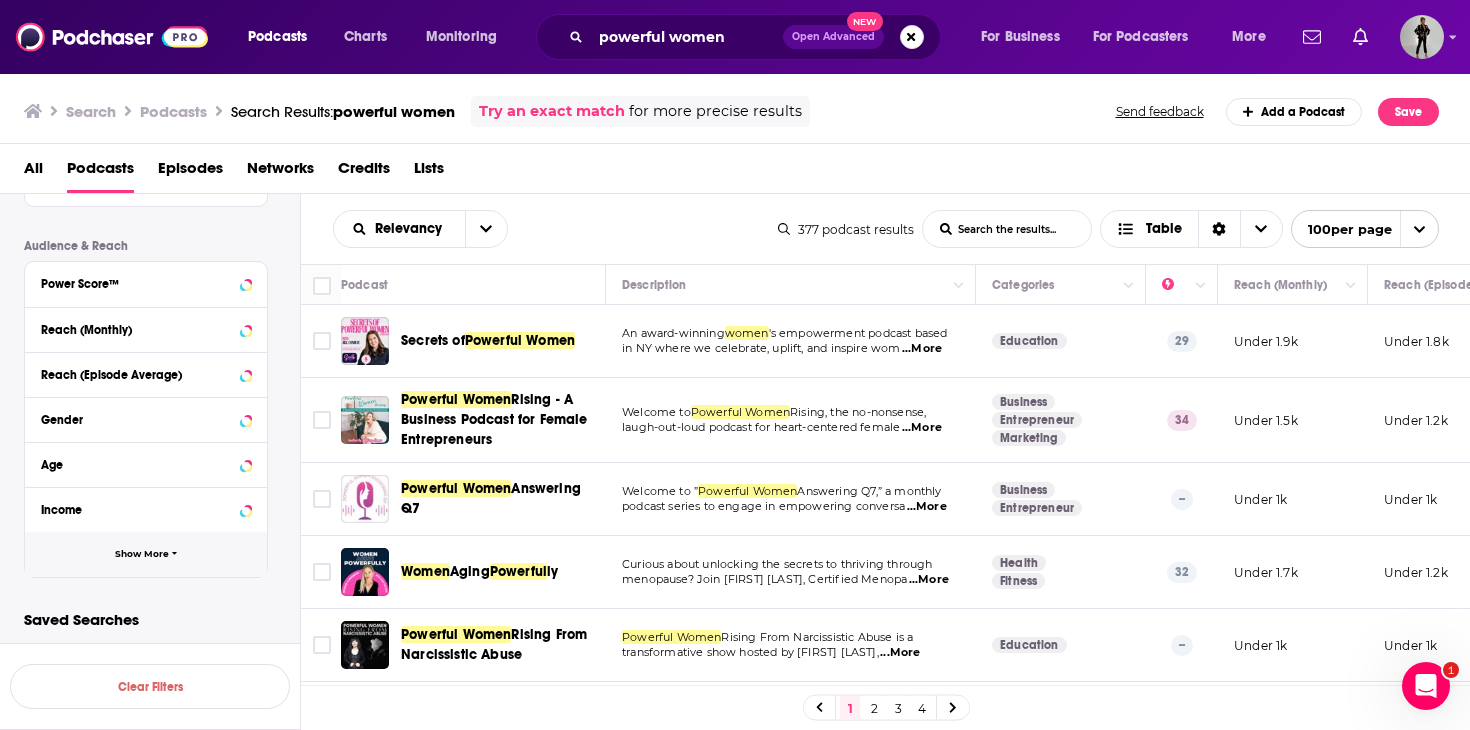 click on "Show More" at bounding box center (146, 554) 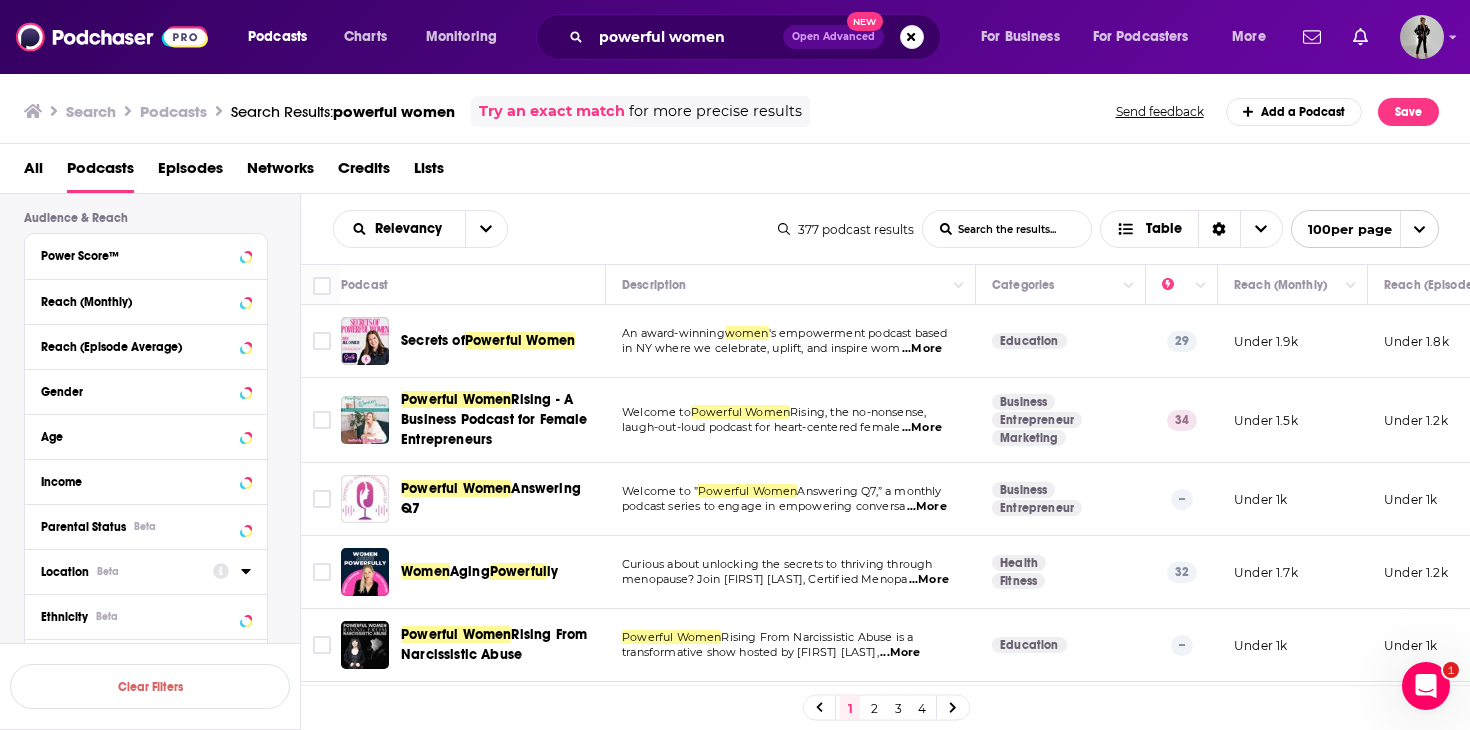scroll, scrollTop: 926, scrollLeft: 0, axis: vertical 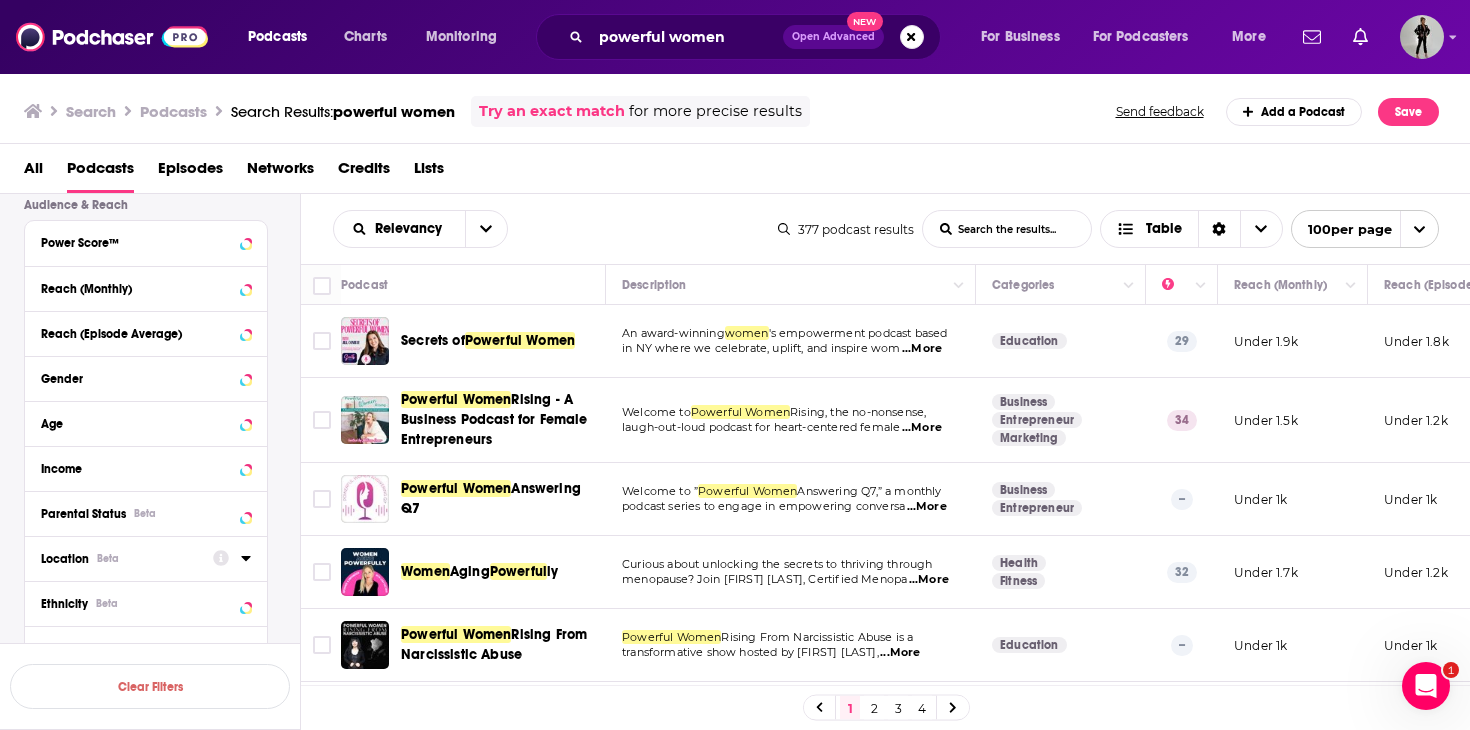 click 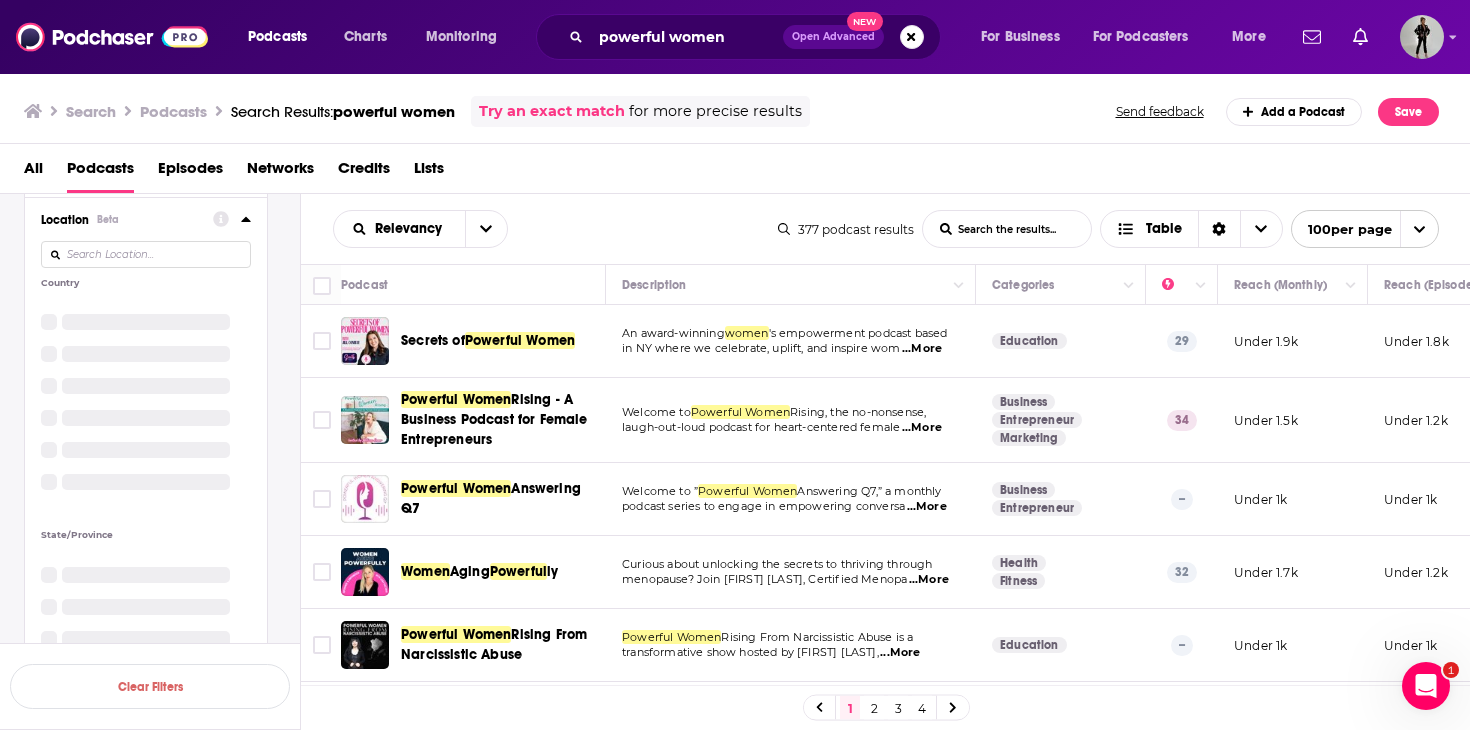 scroll, scrollTop: 1157, scrollLeft: 0, axis: vertical 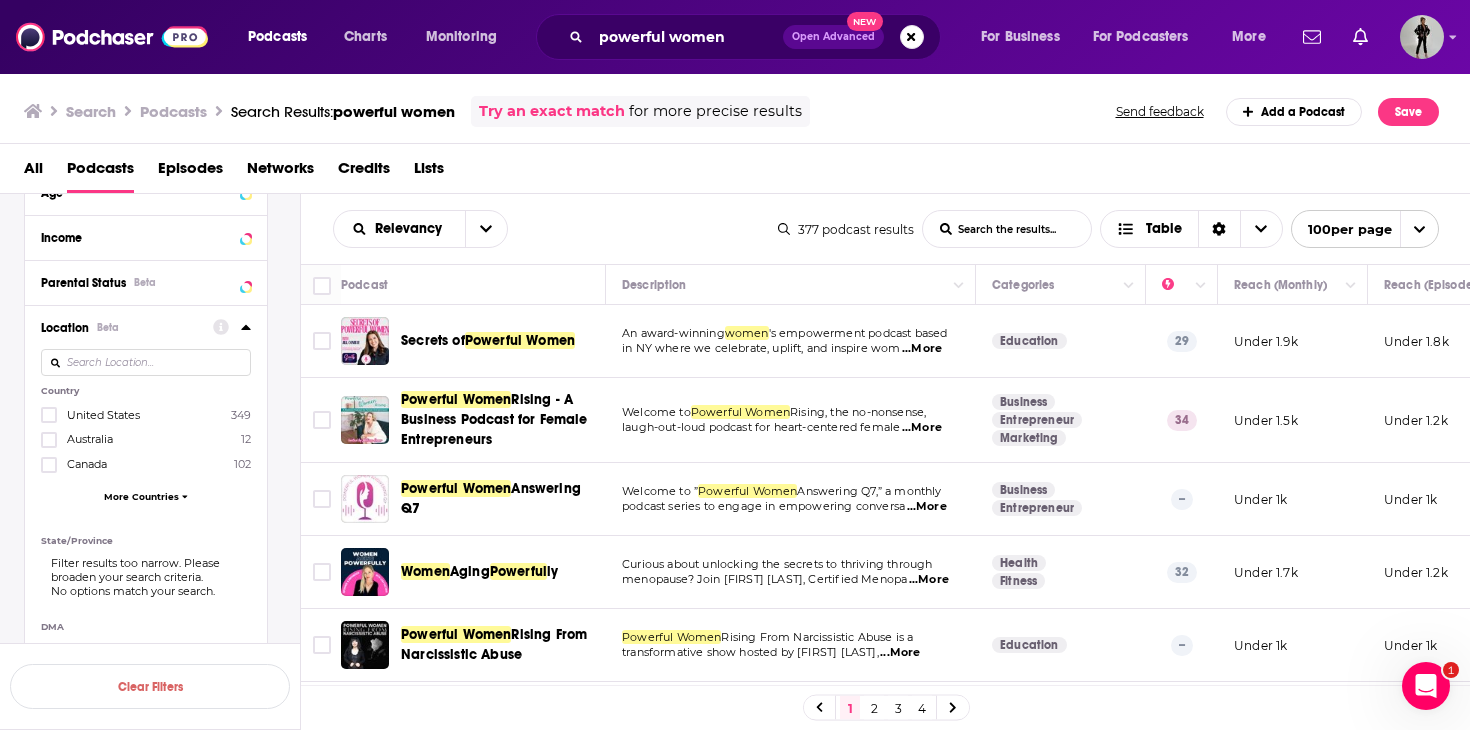 click at bounding box center (49, 415) 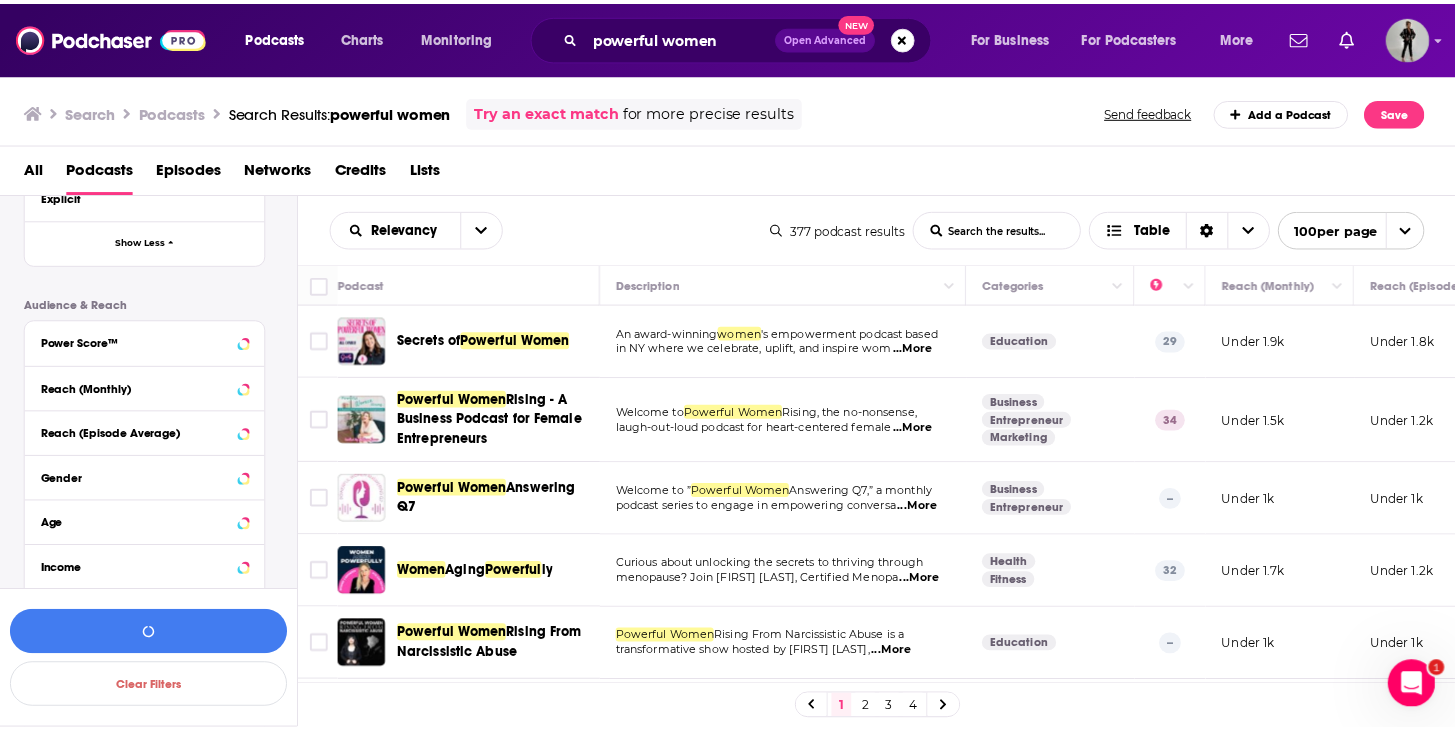 scroll, scrollTop: 933, scrollLeft: 0, axis: vertical 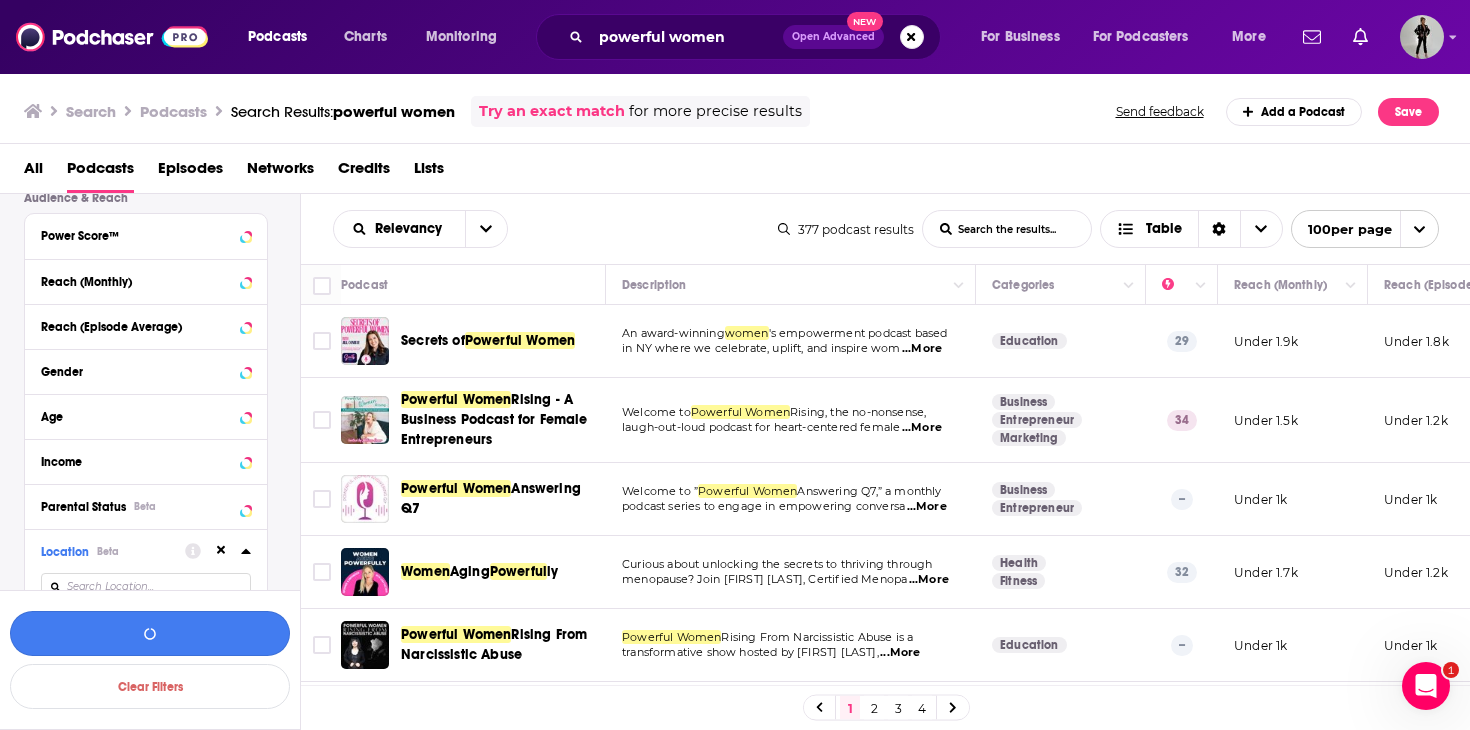 click at bounding box center (150, 633) 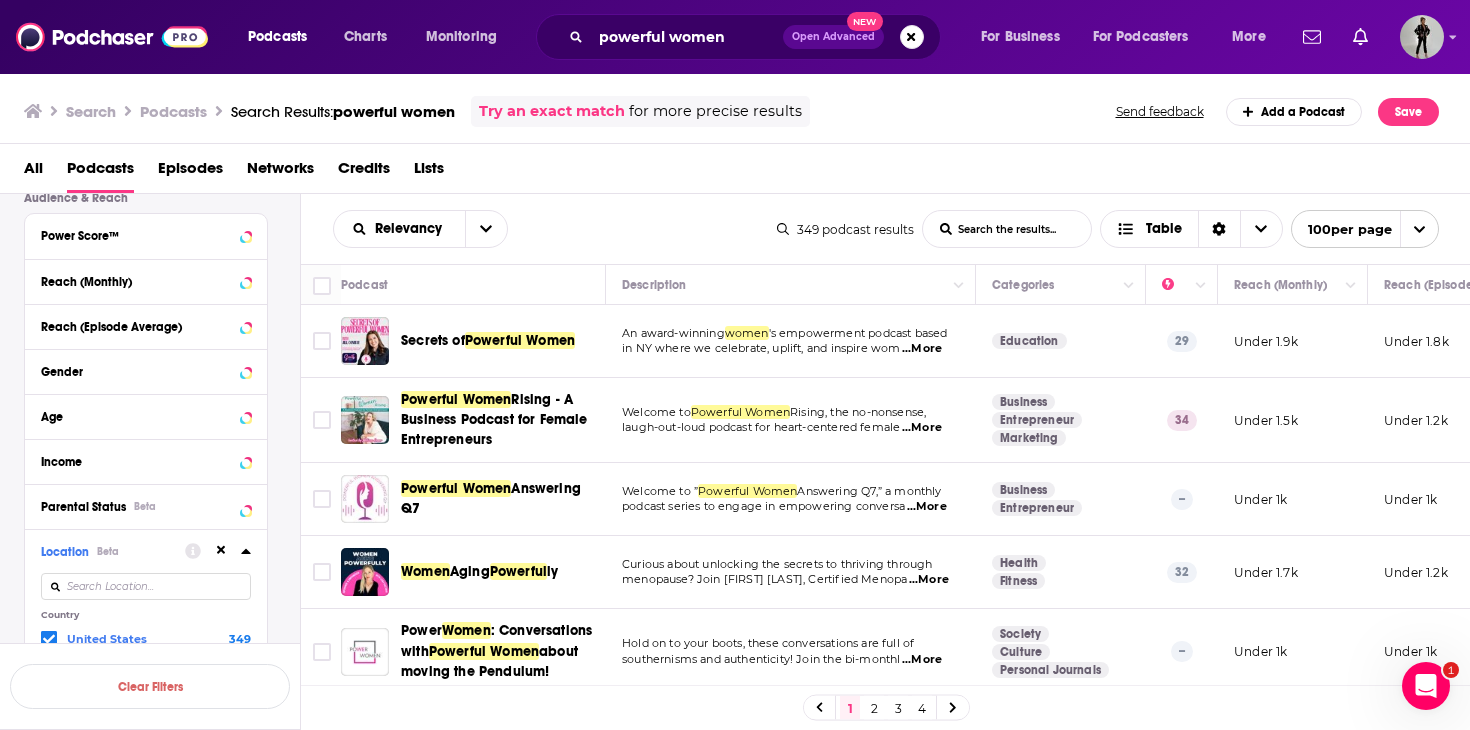 click on "Power Score™" at bounding box center [146, 236] 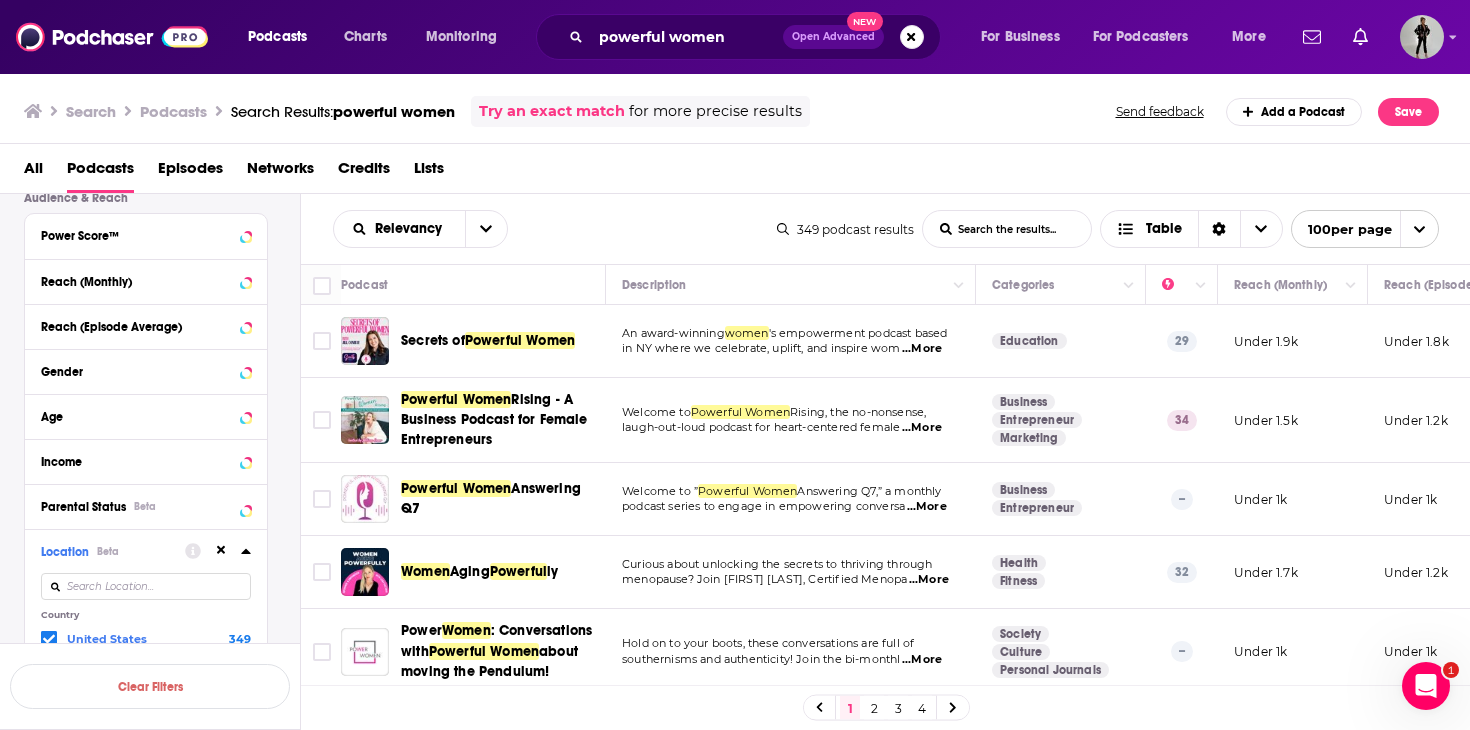 click on "Power Score™" at bounding box center [146, 236] 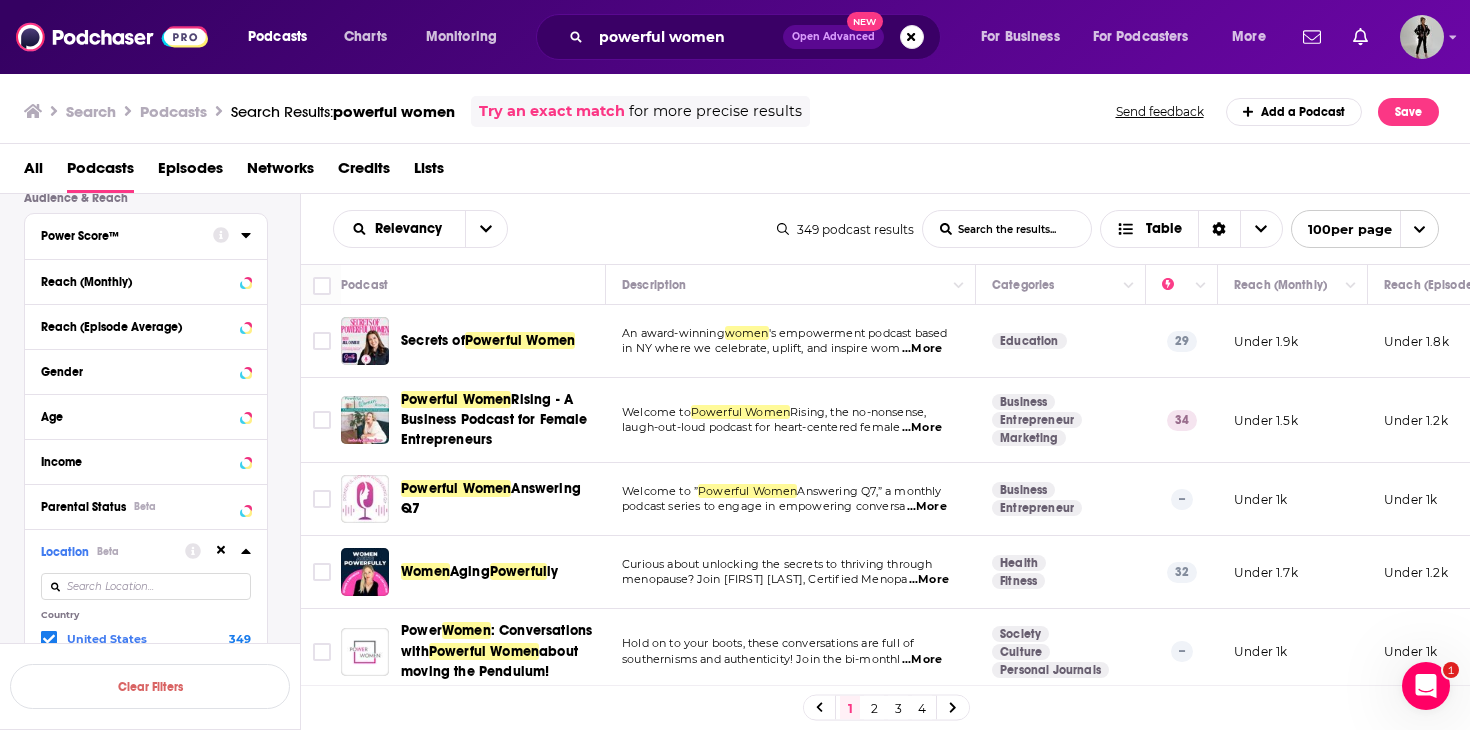 click 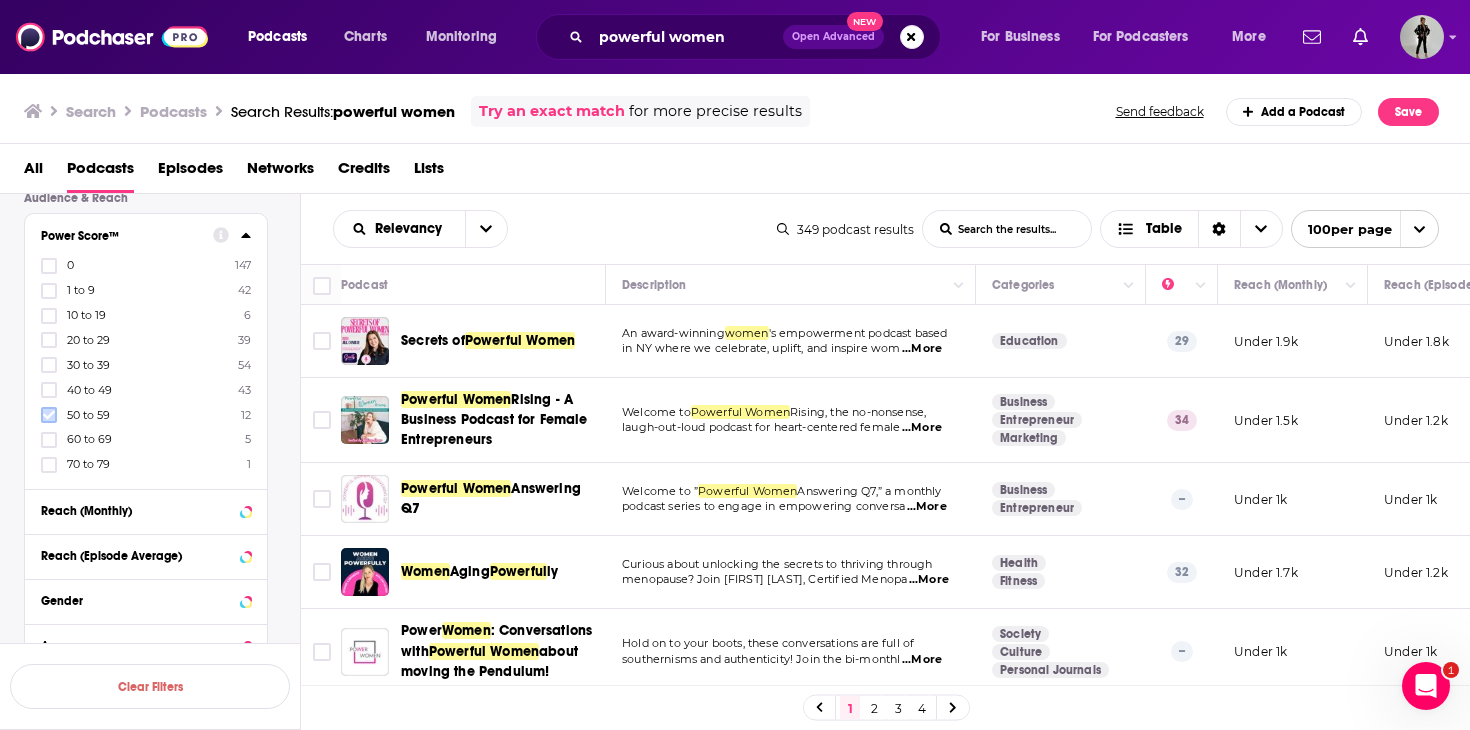 click 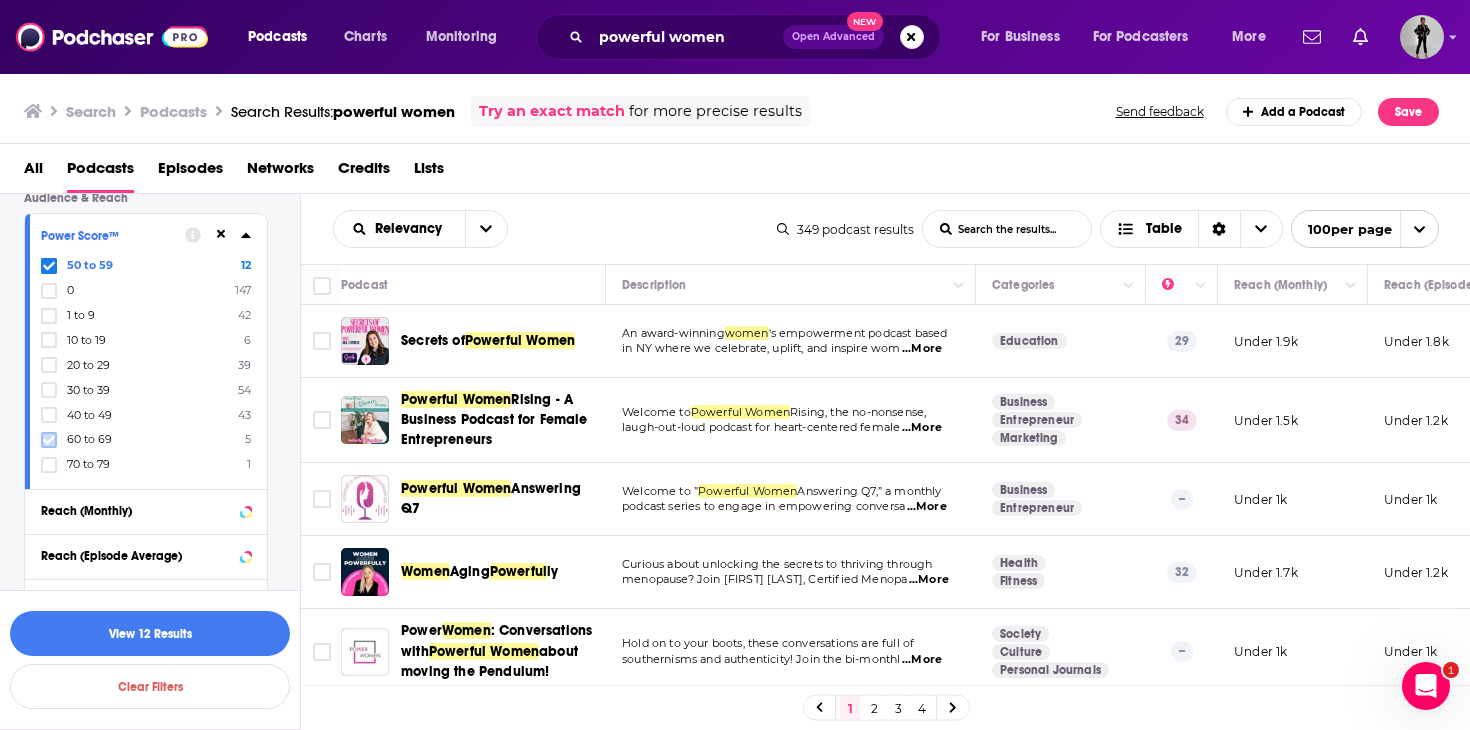click at bounding box center [49, 440] 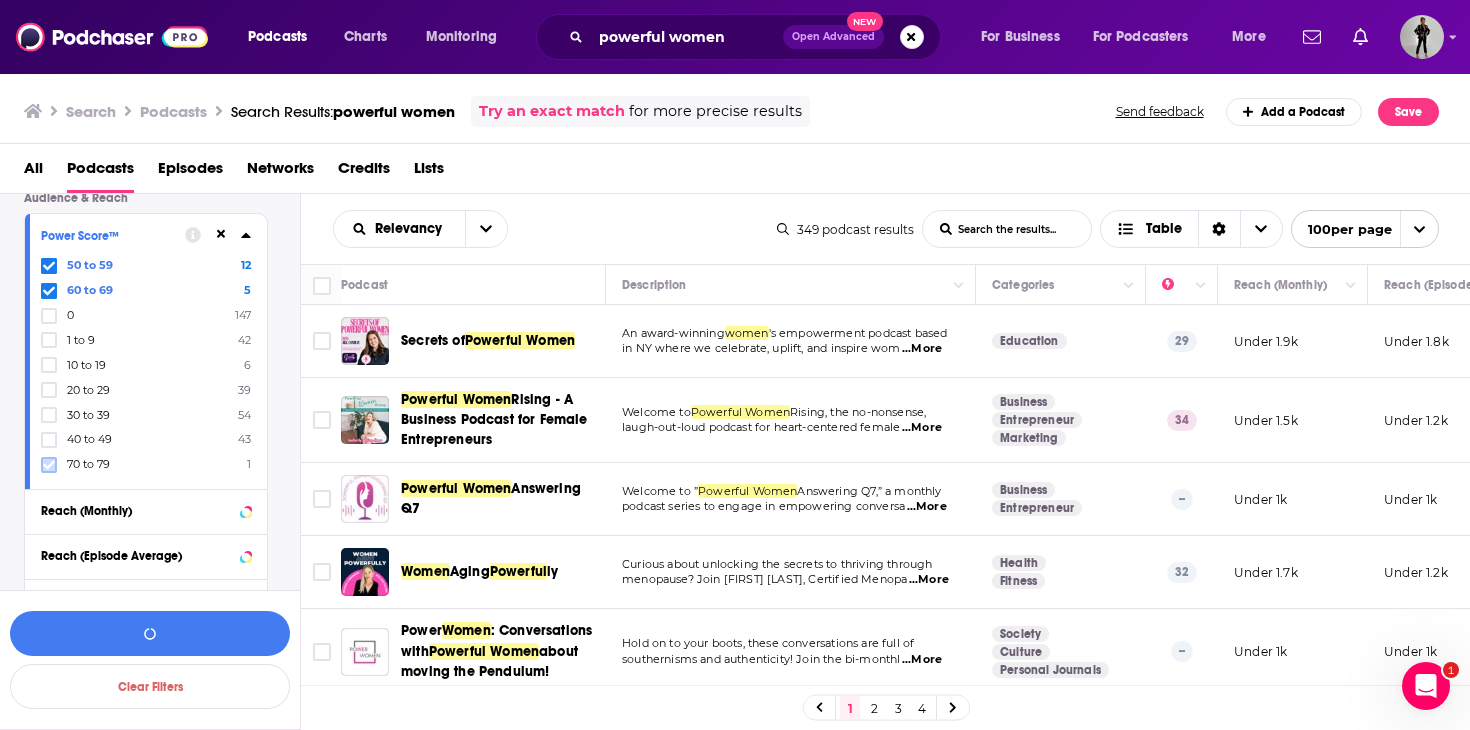 click 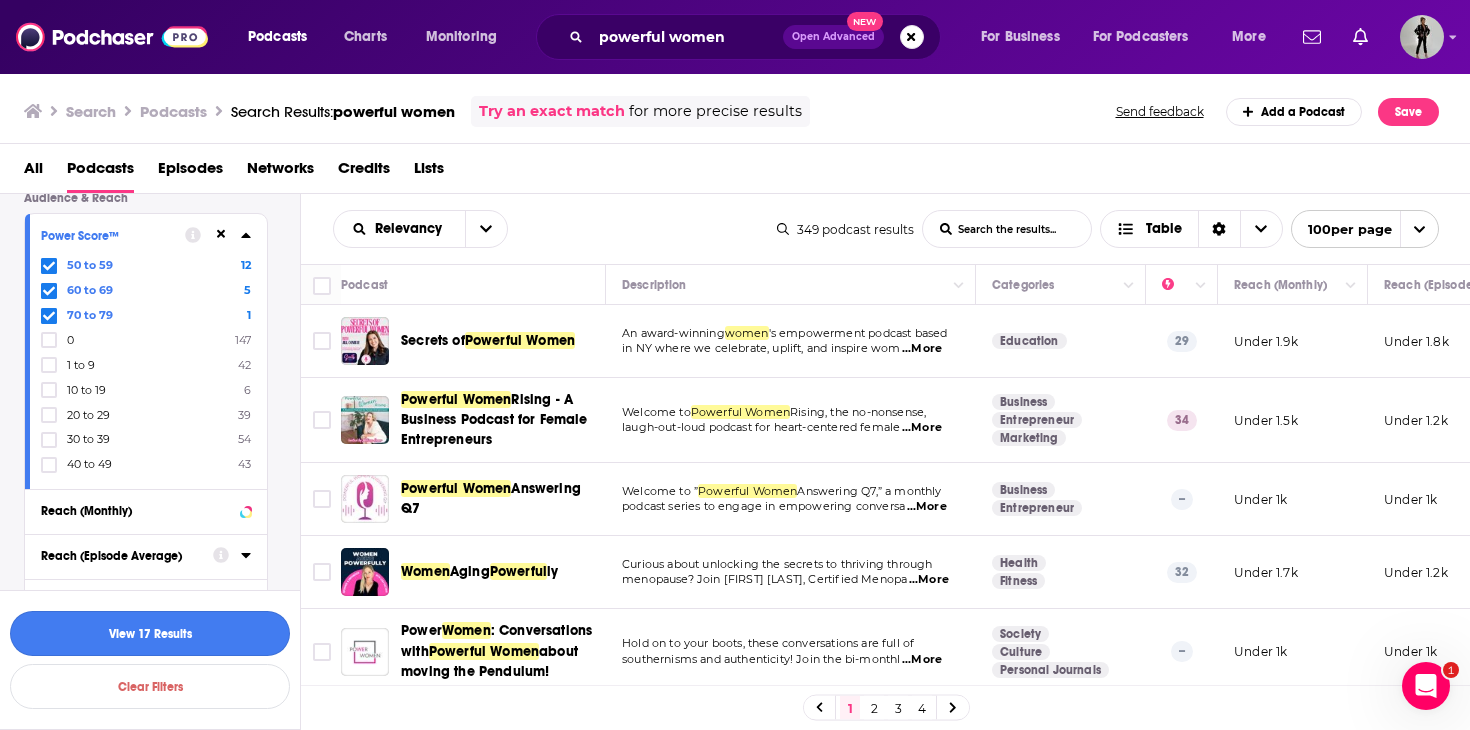 click on "View 17 Results" at bounding box center [150, 633] 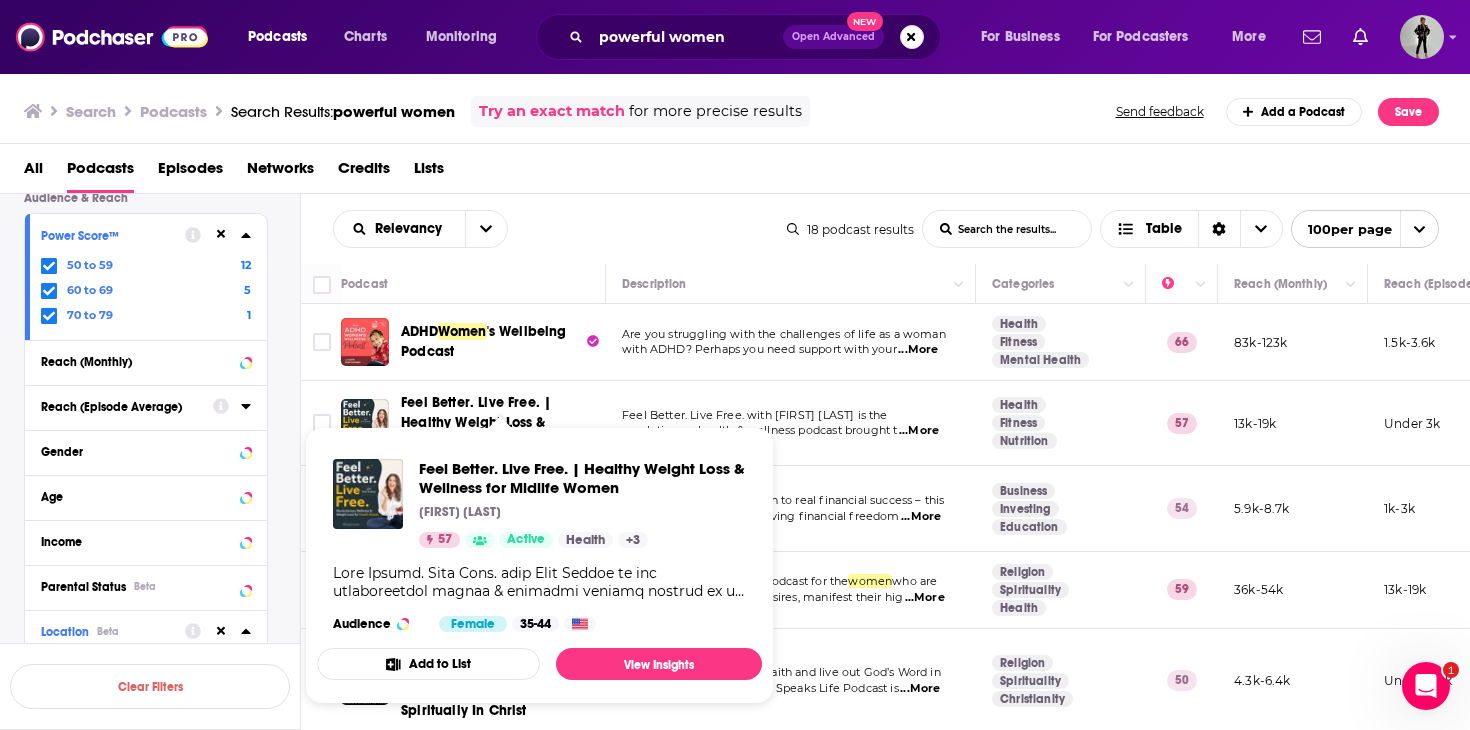 click on "Feel Better. Live Free. | Healthy Weight Loss & Wellness for Midlife" at bounding box center (476, 422) 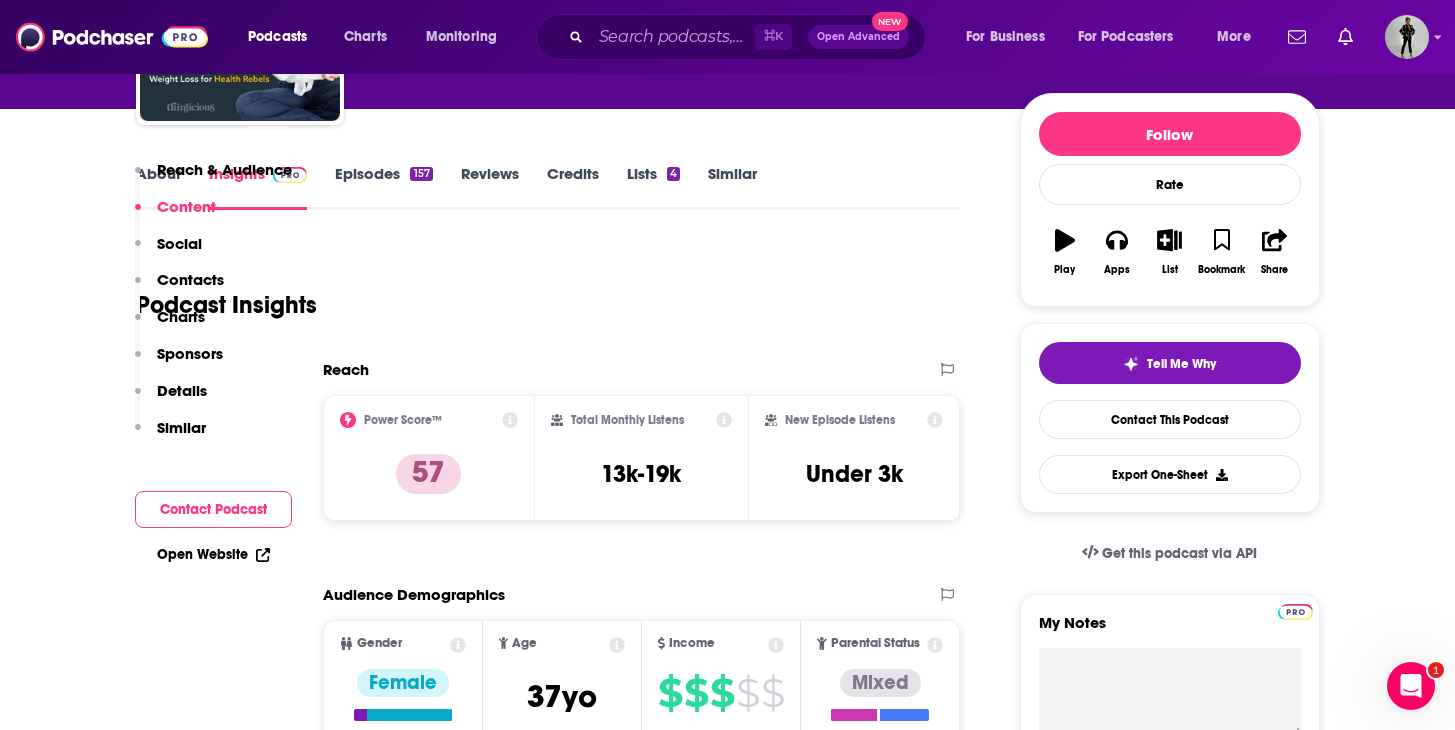 scroll, scrollTop: 79, scrollLeft: 0, axis: vertical 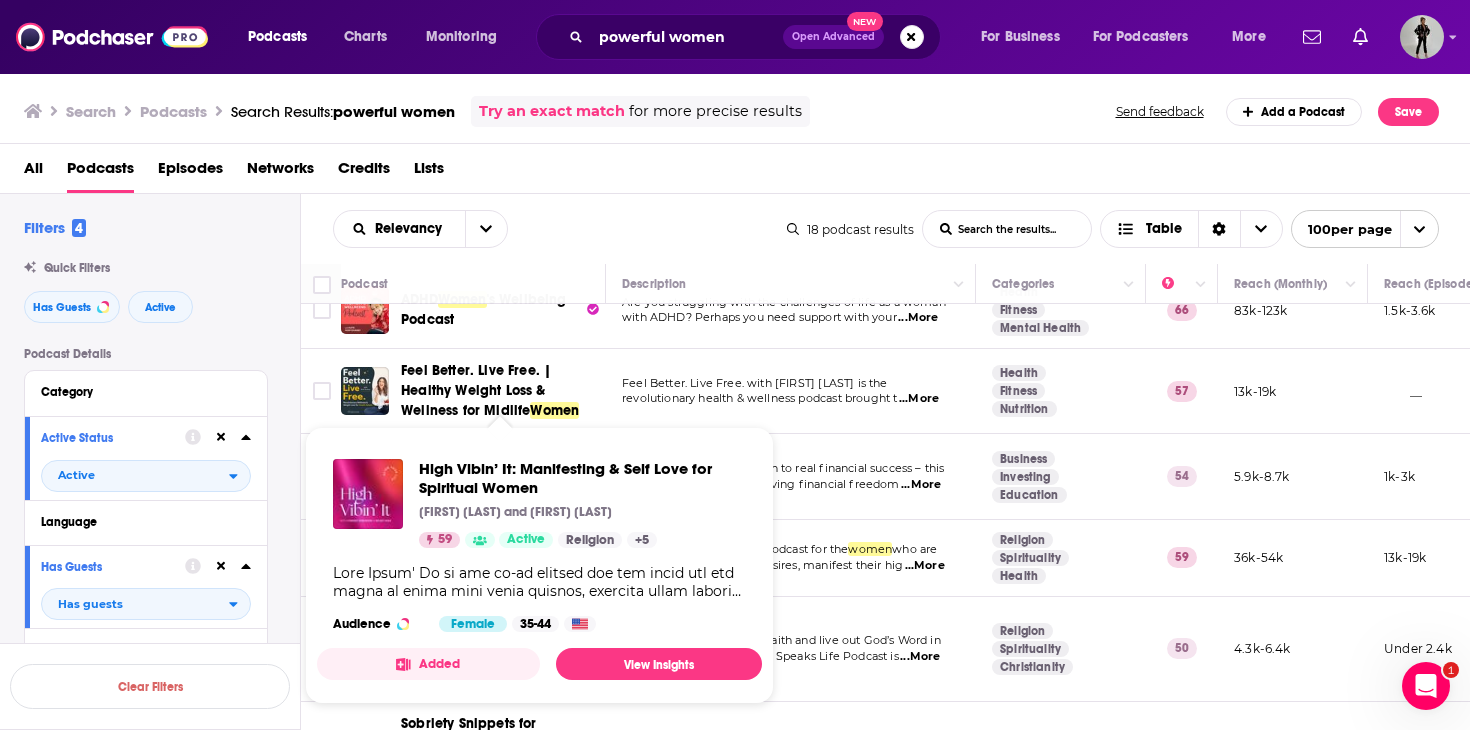 click 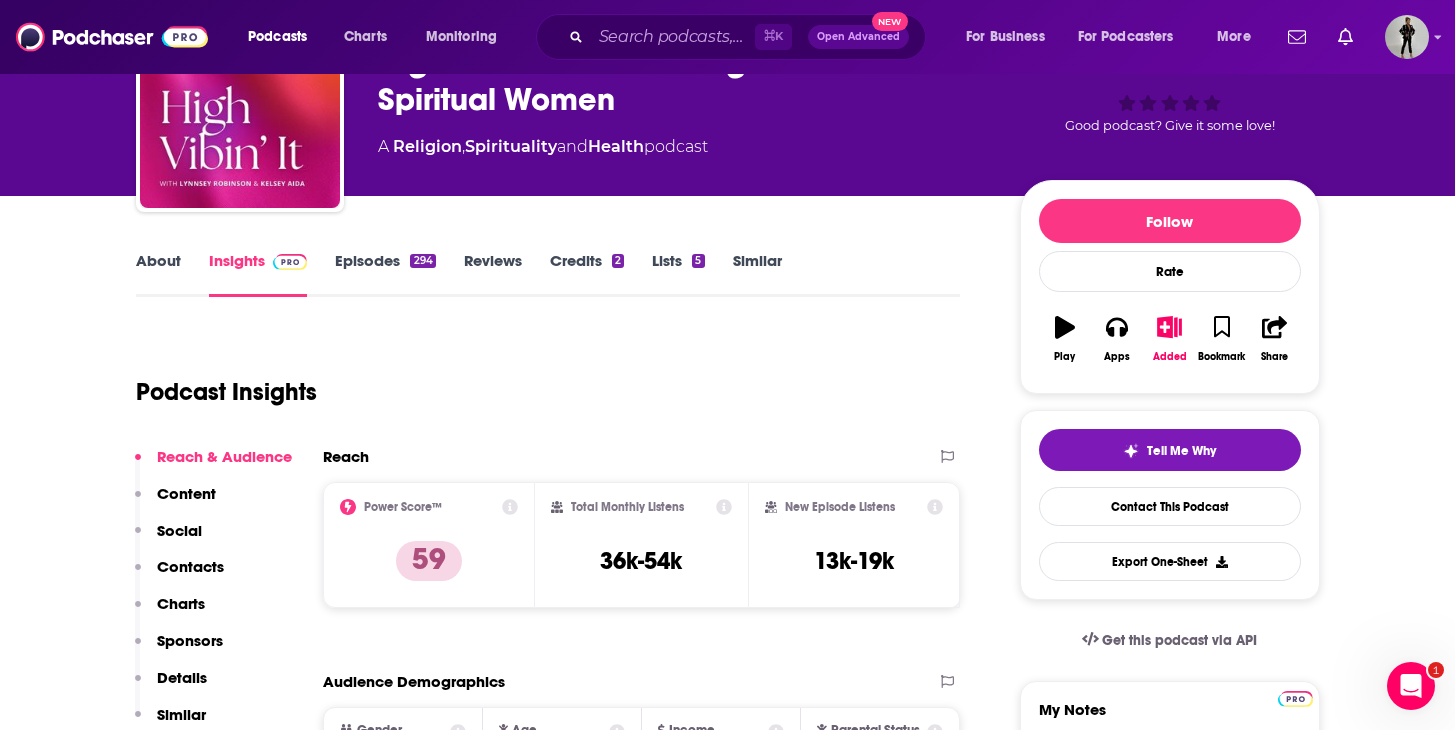 scroll, scrollTop: 125, scrollLeft: 0, axis: vertical 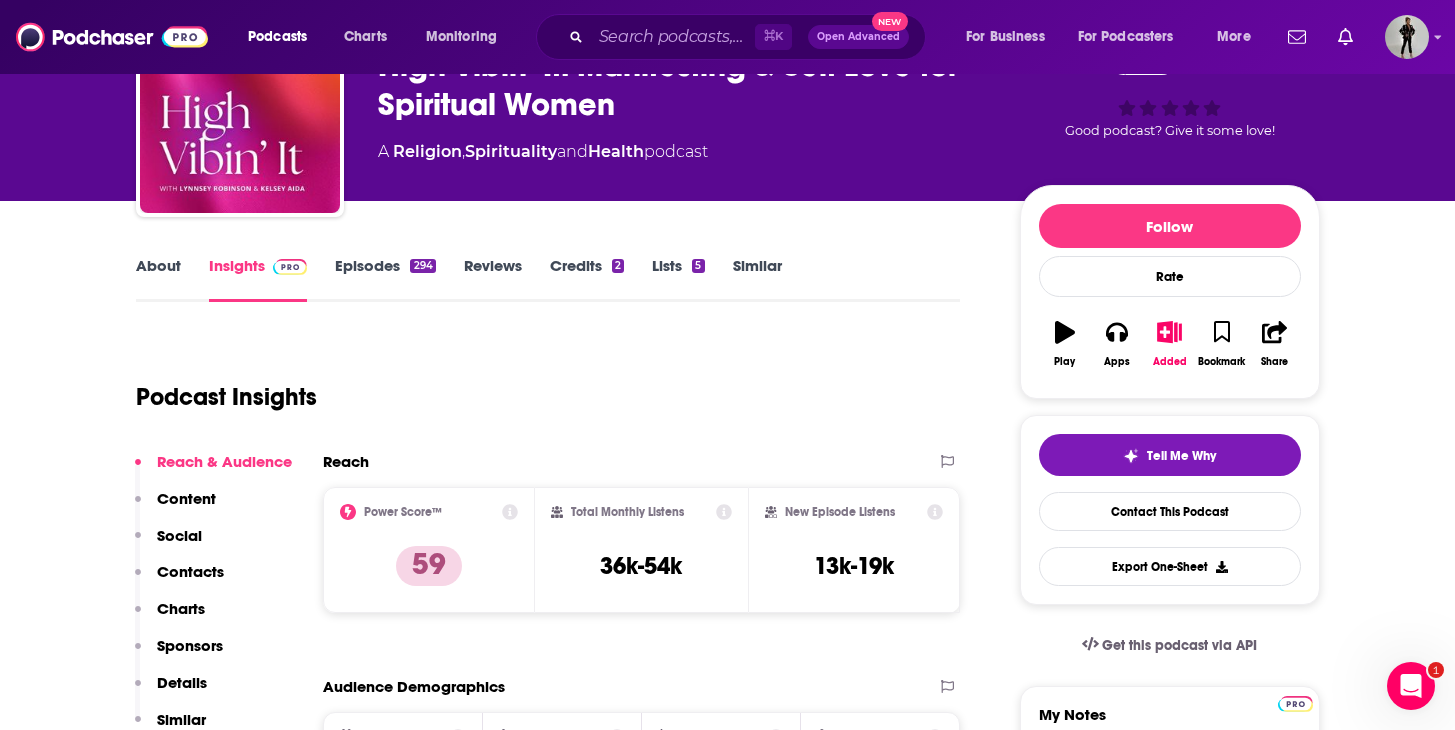click on "About" at bounding box center (158, 279) 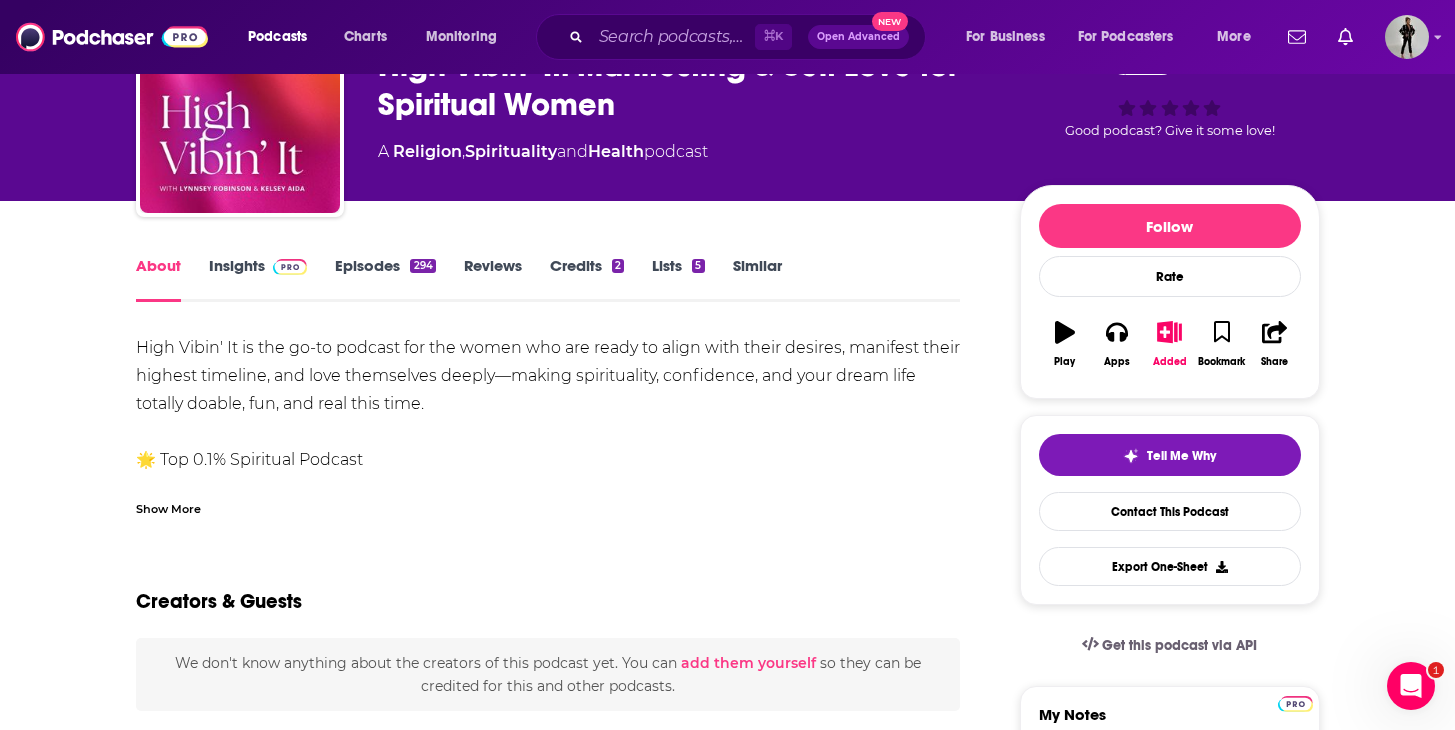scroll, scrollTop: 0, scrollLeft: 0, axis: both 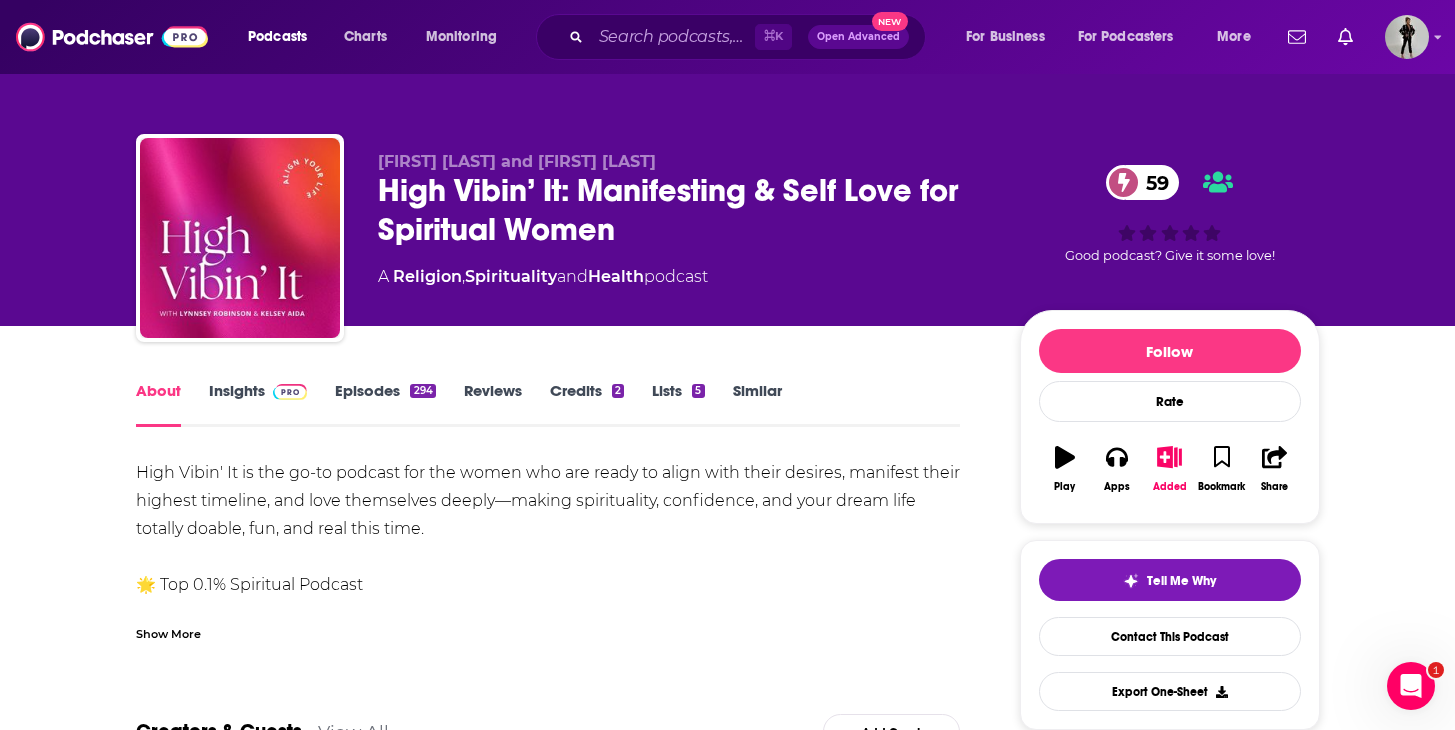 click on "Episodes 294" at bounding box center (385, 404) 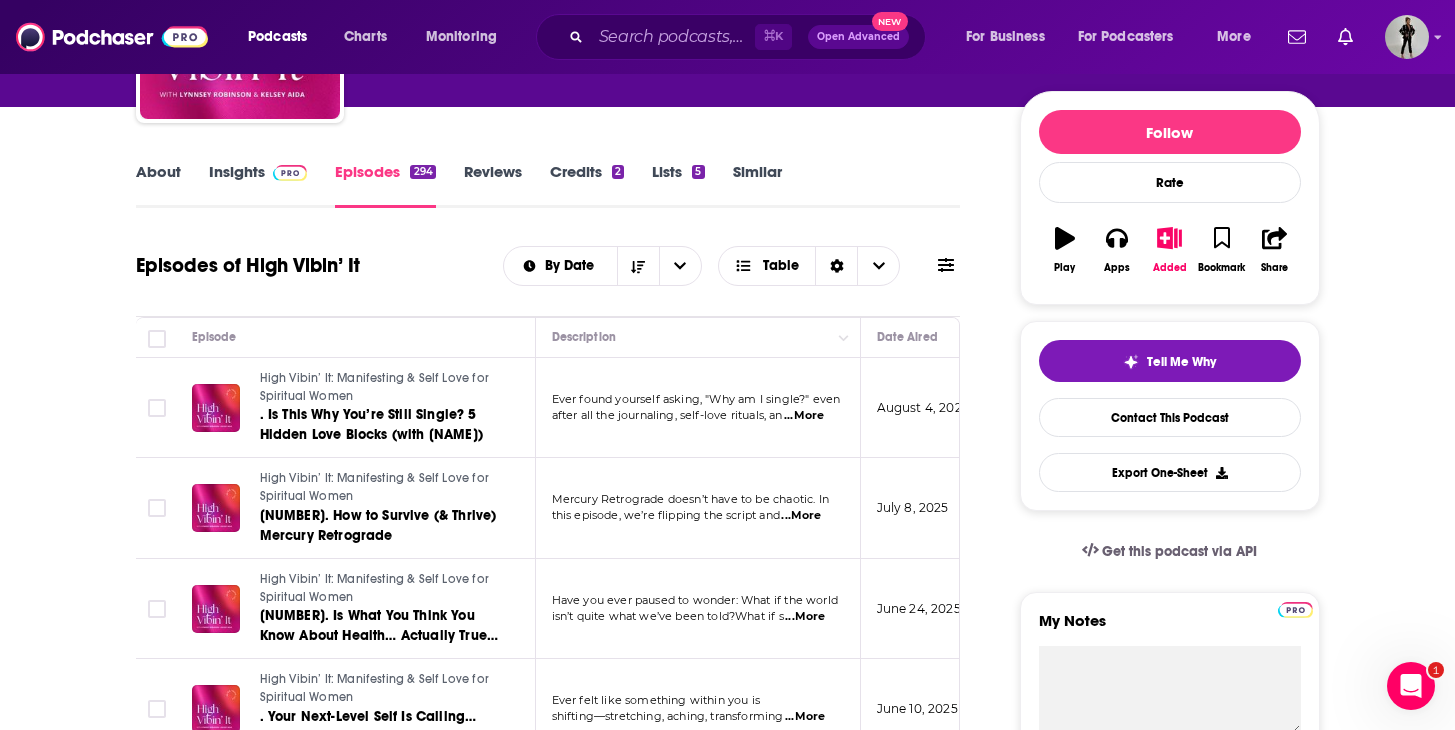 scroll, scrollTop: 0, scrollLeft: 0, axis: both 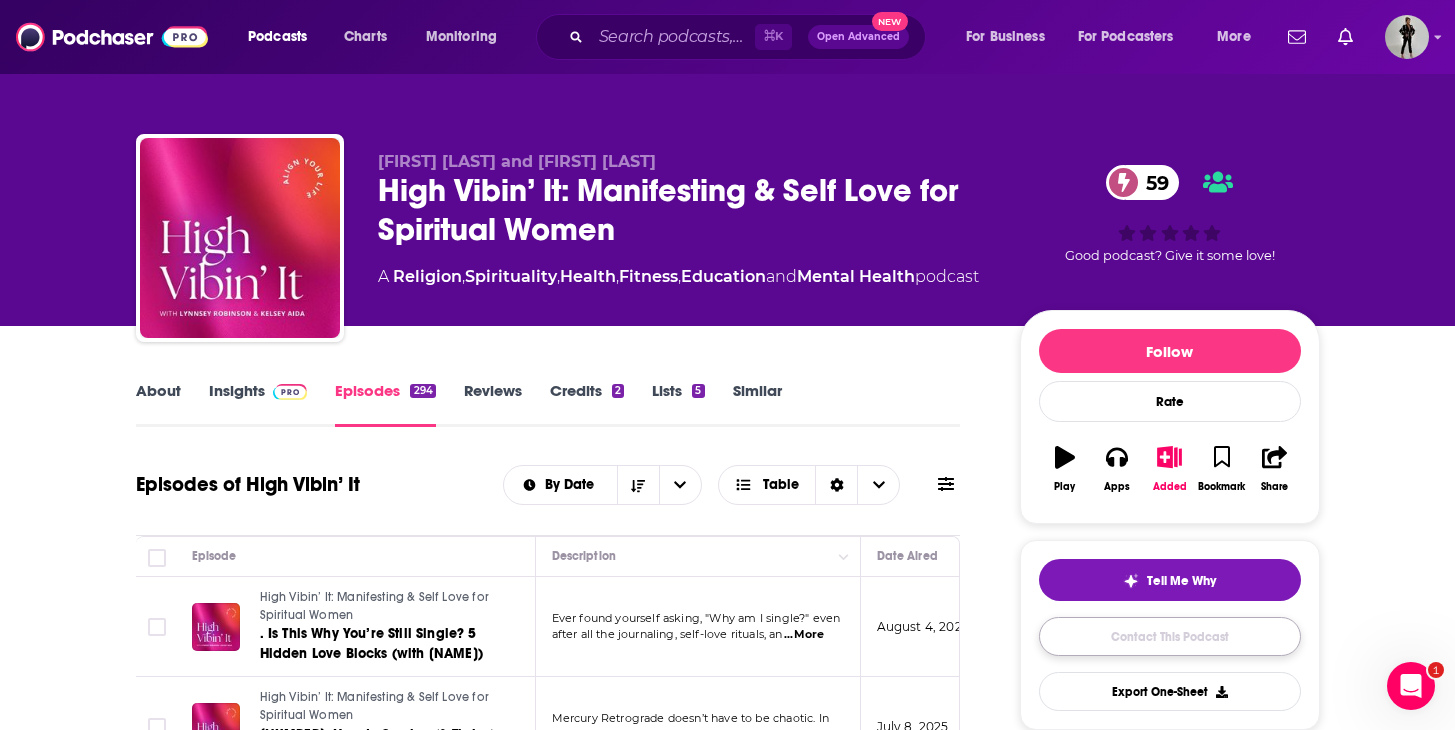 click on "Contact This Podcast" at bounding box center [1170, 636] 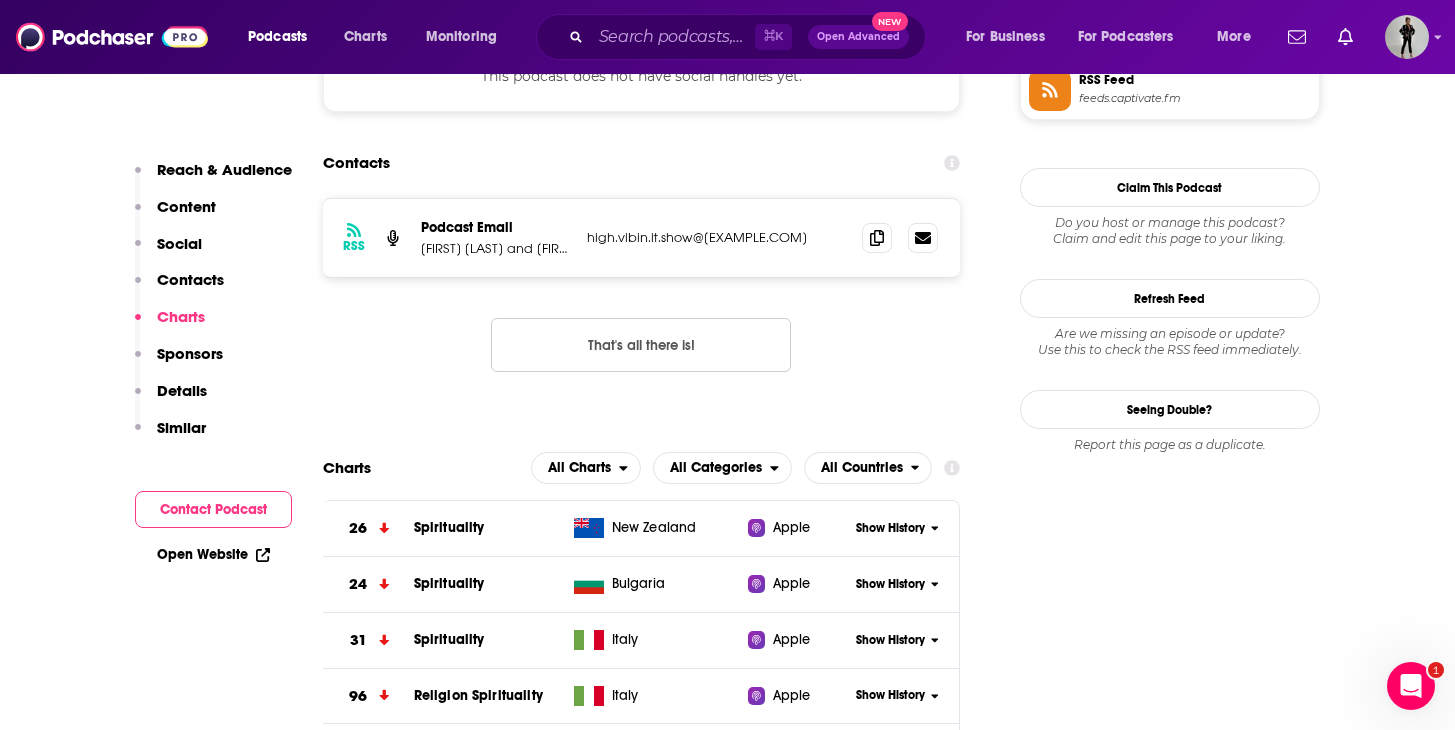 scroll, scrollTop: 1654, scrollLeft: 0, axis: vertical 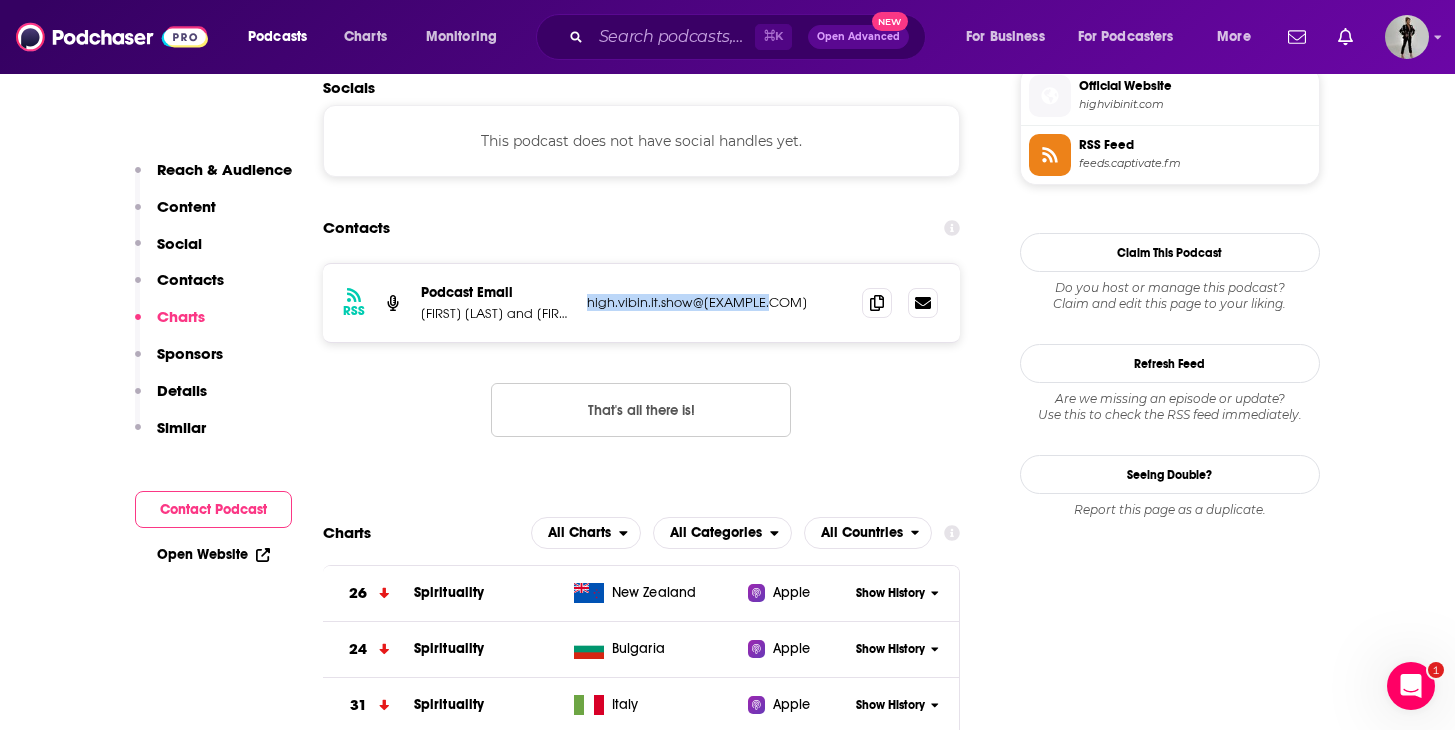 drag, startPoint x: 779, startPoint y: 304, endPoint x: 595, endPoint y: 303, distance: 184.00272 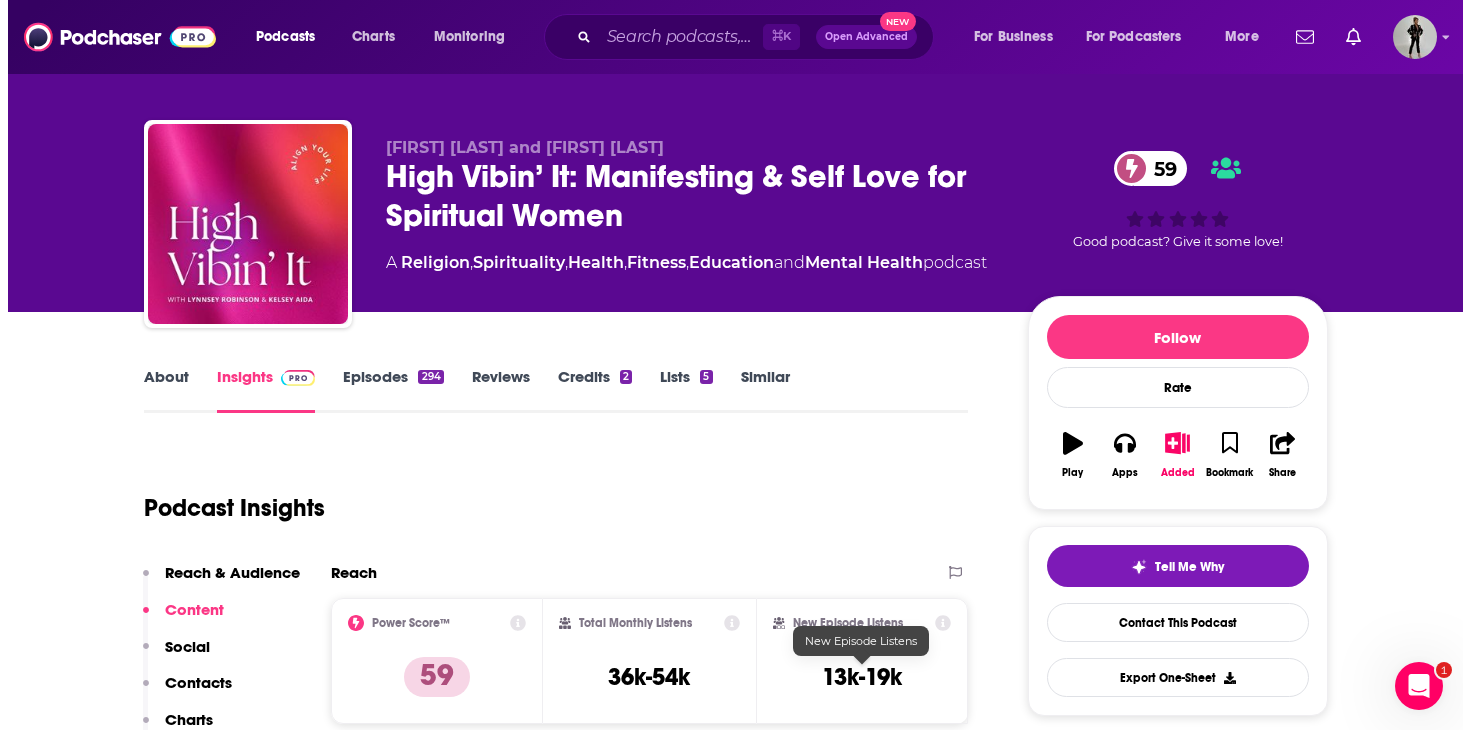 scroll, scrollTop: 0, scrollLeft: 0, axis: both 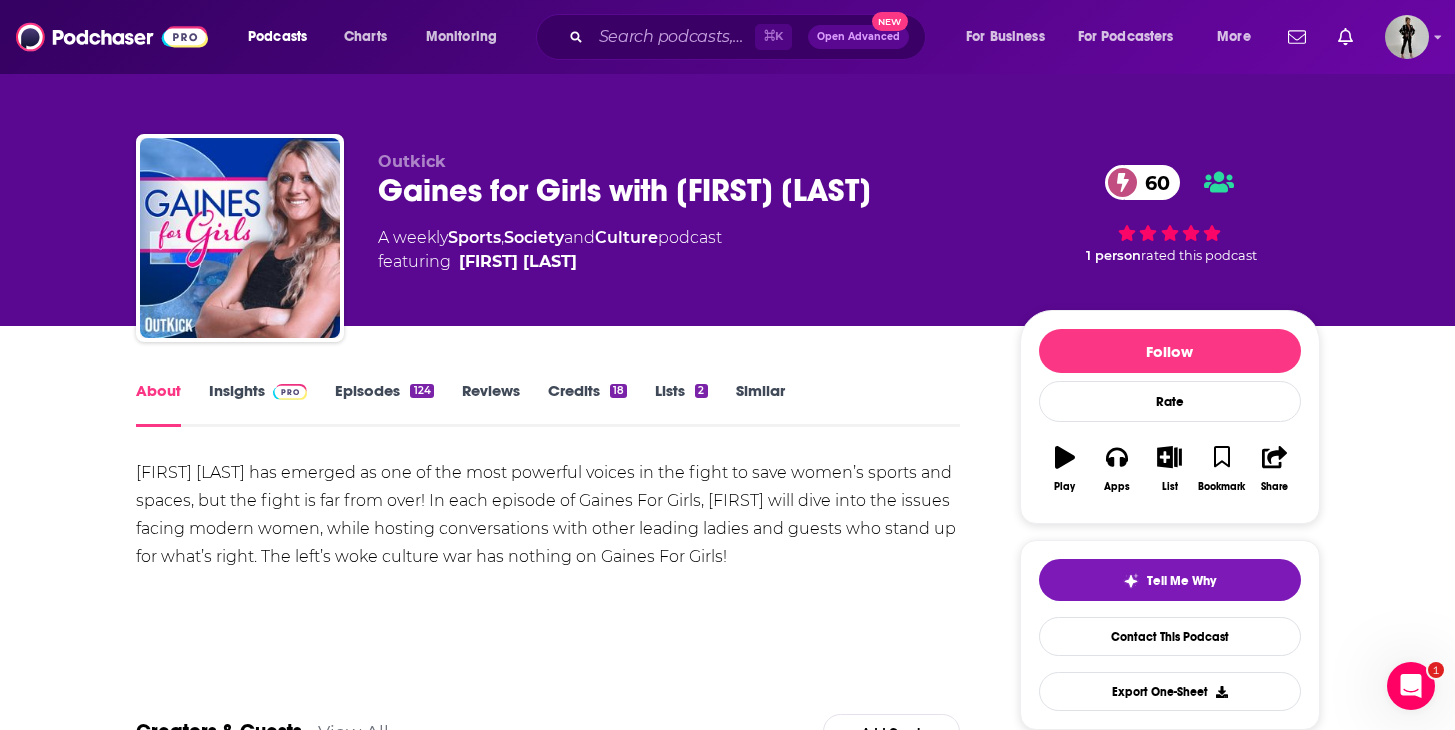 click on "Episodes 124" at bounding box center [384, 404] 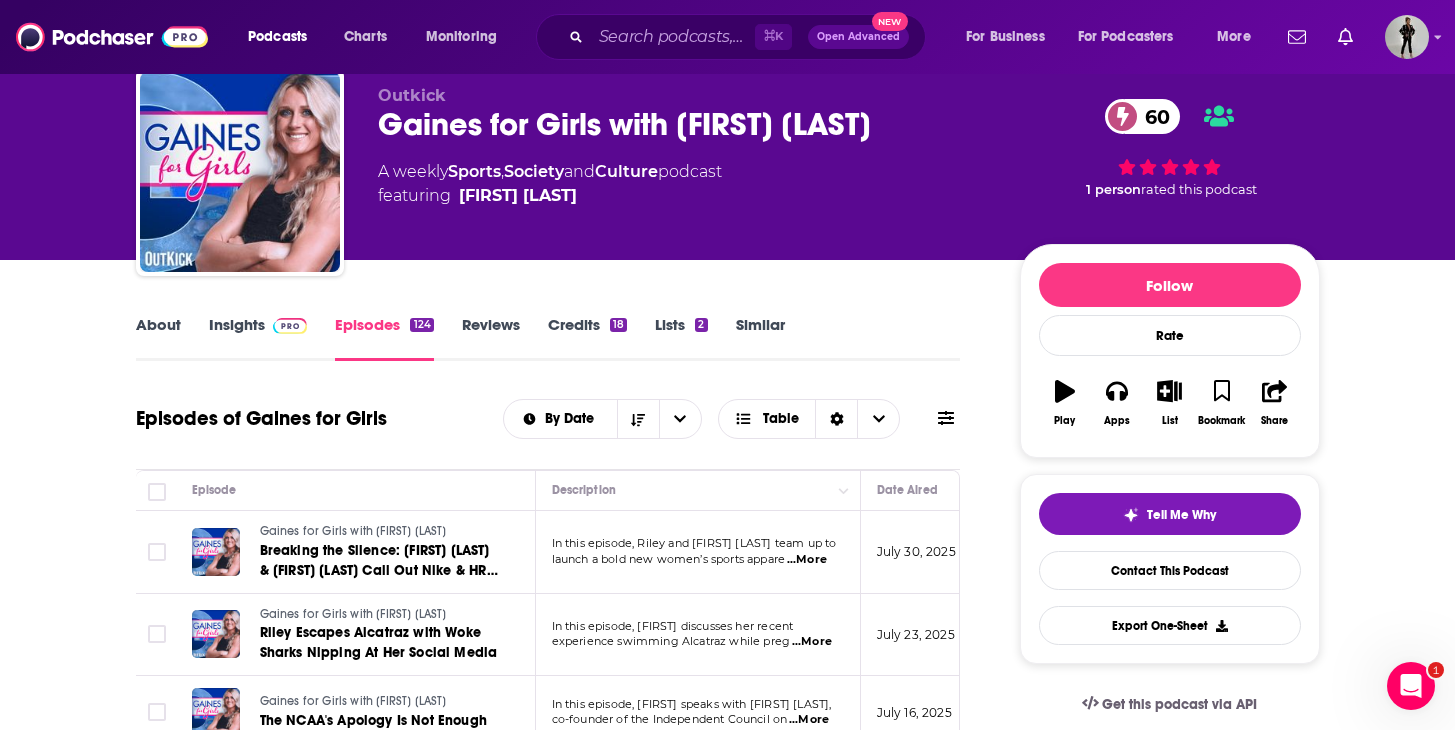 scroll, scrollTop: 0, scrollLeft: 0, axis: both 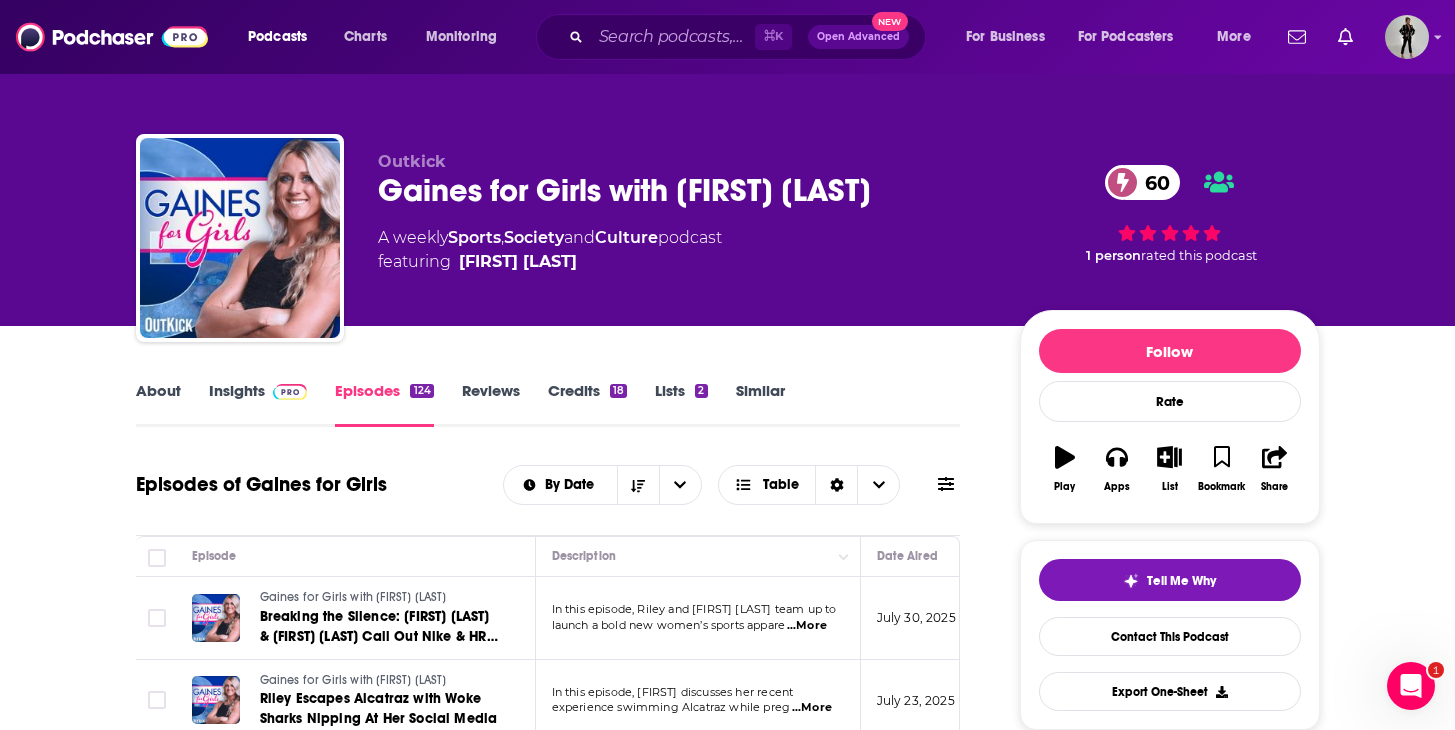 click on "About" at bounding box center [158, 404] 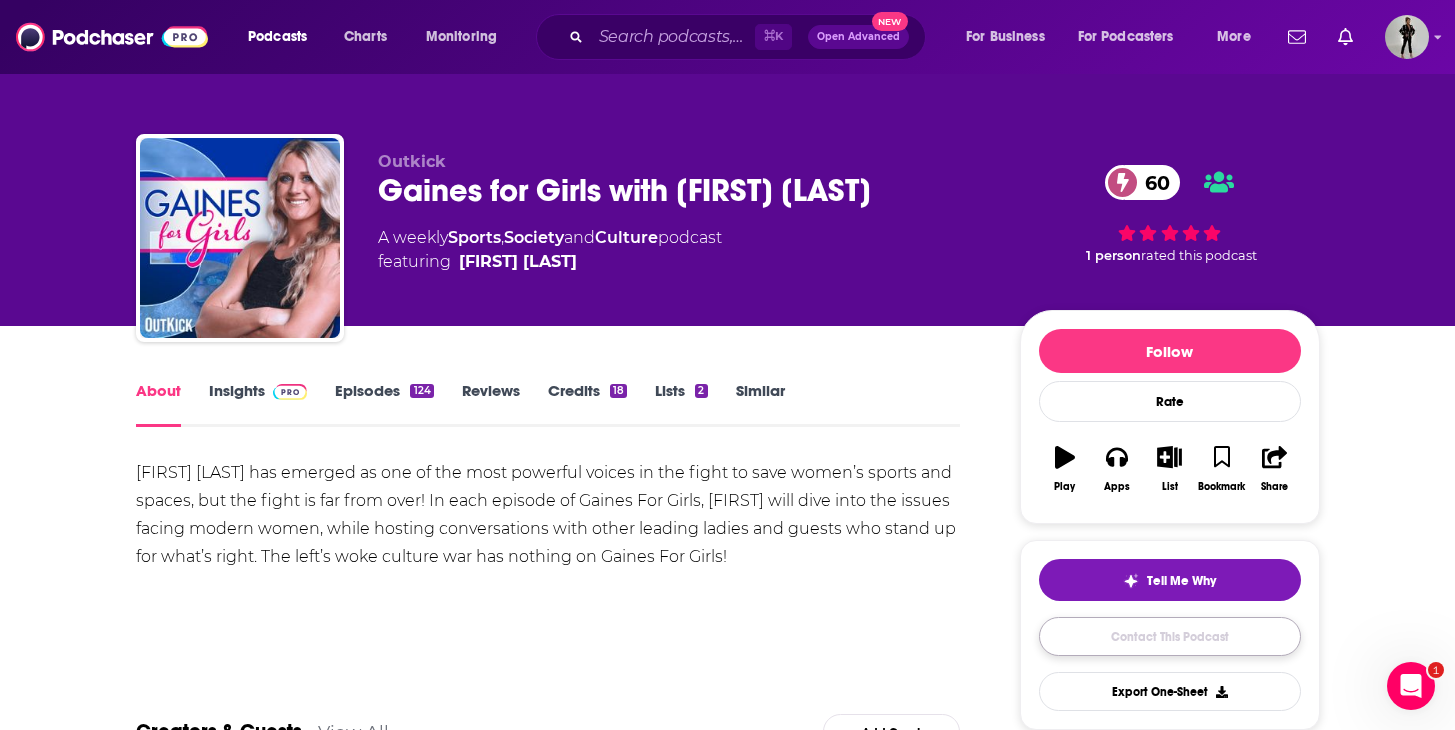 click on "Contact This Podcast" at bounding box center (1170, 636) 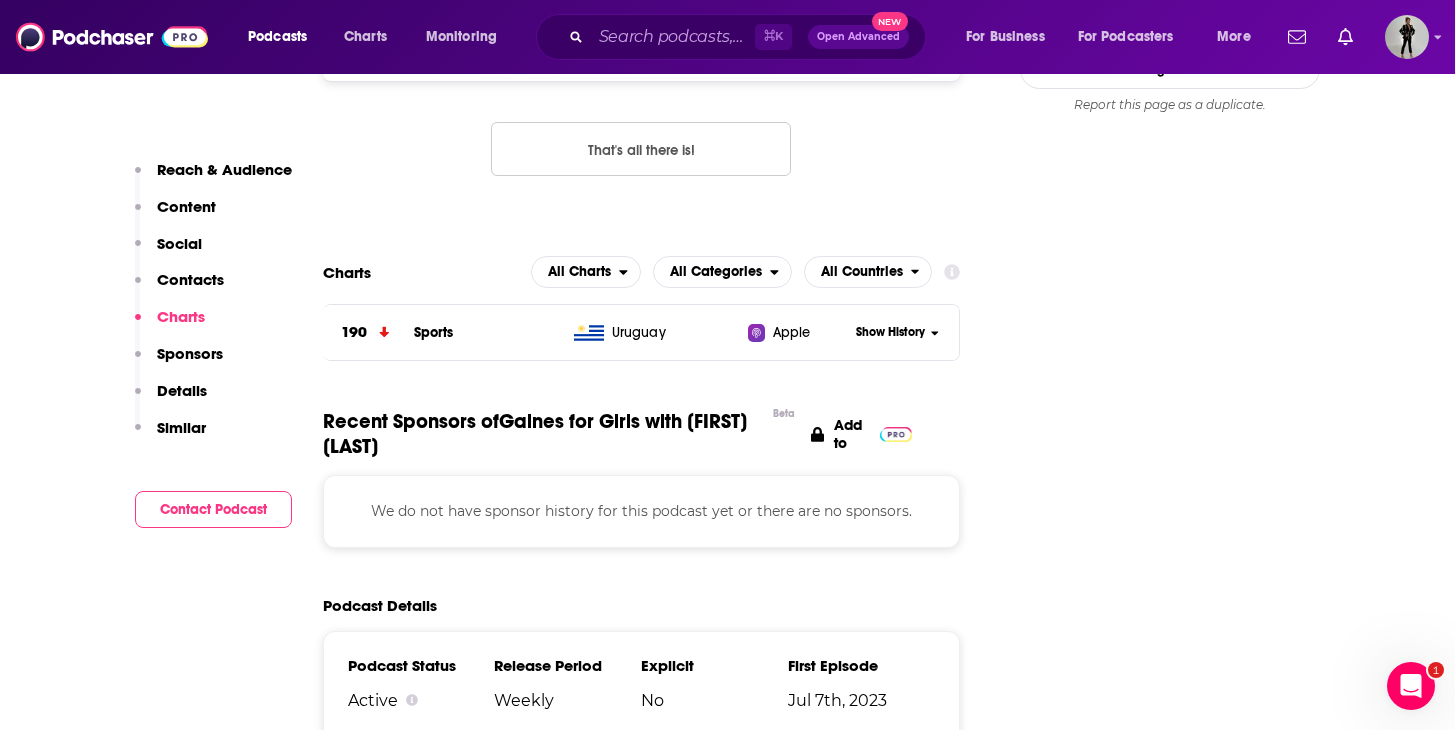 scroll, scrollTop: 1822, scrollLeft: 0, axis: vertical 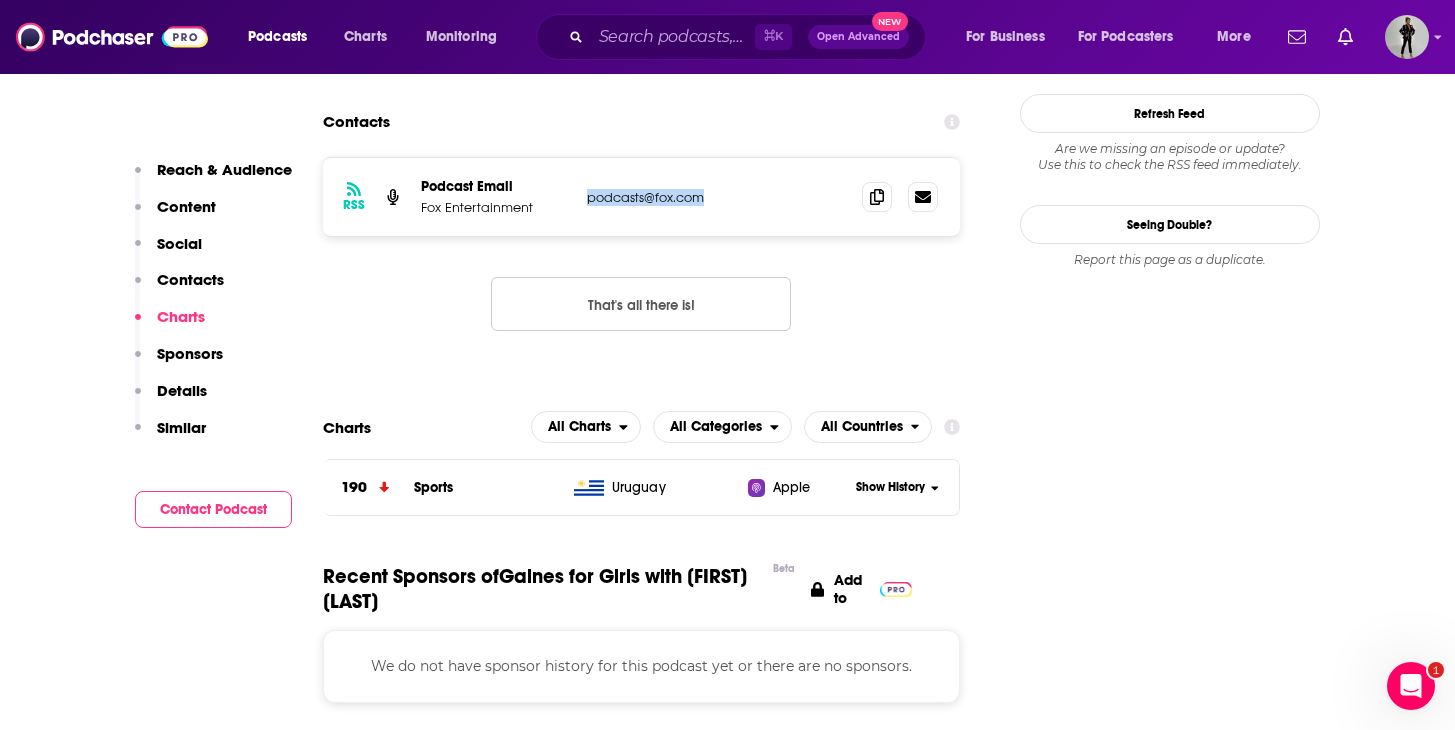 drag, startPoint x: 727, startPoint y: 206, endPoint x: 580, endPoint y: 206, distance: 147 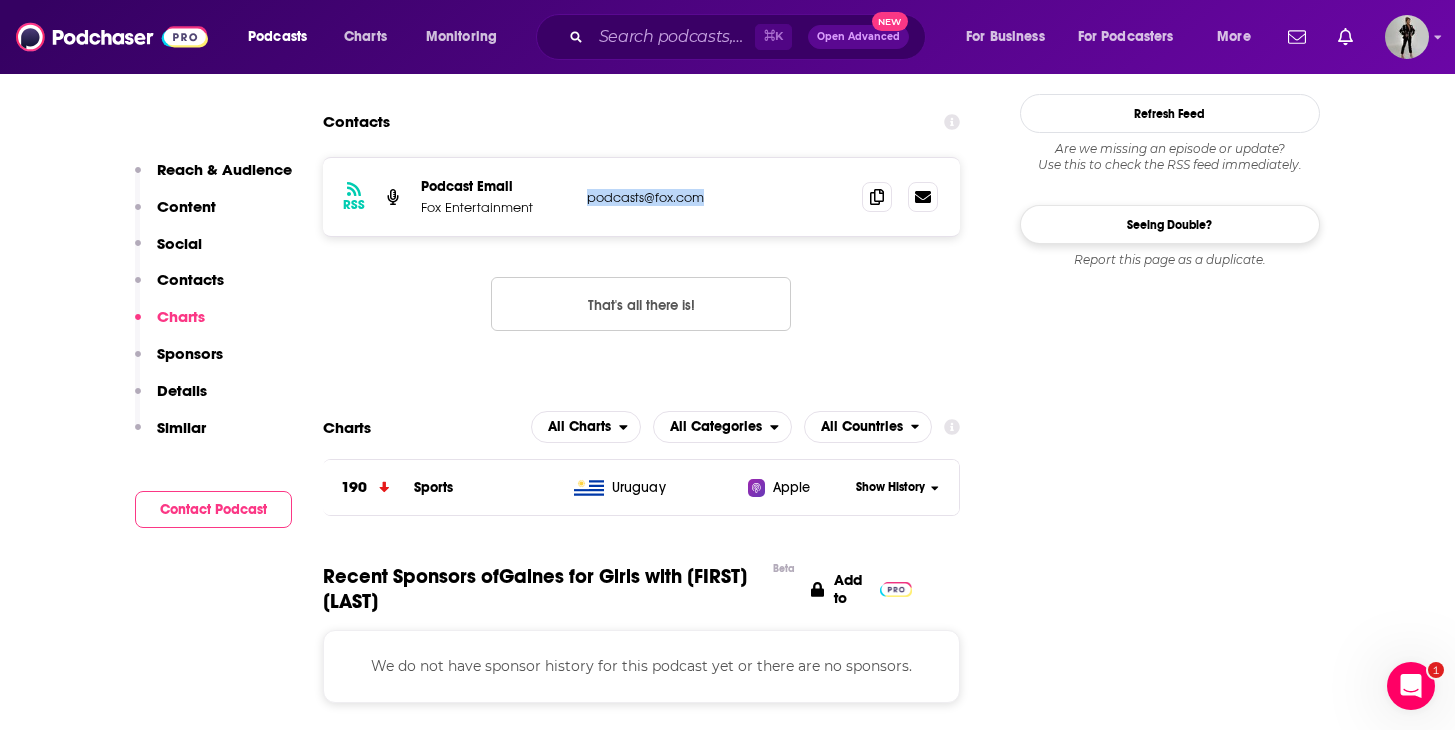 copy on "podcasts@fox.com" 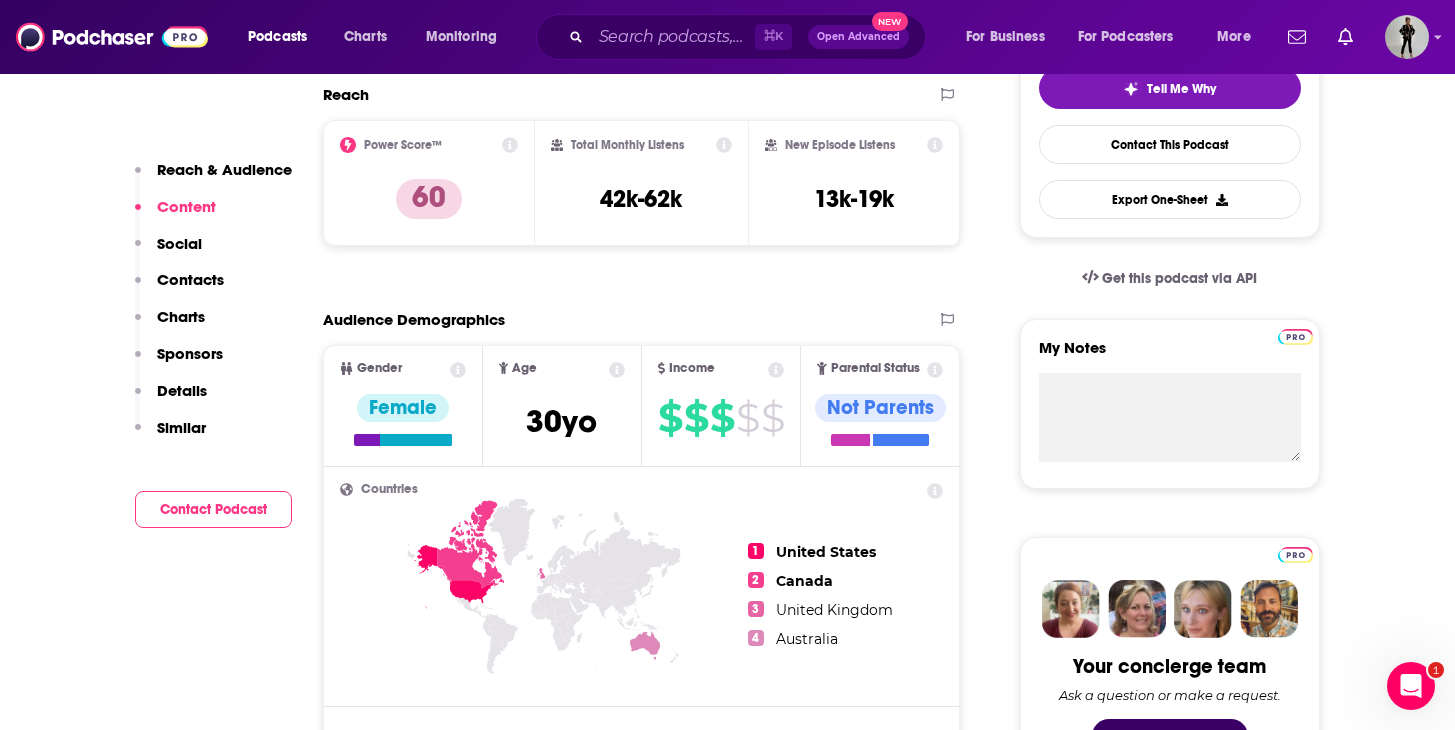 scroll, scrollTop: 418, scrollLeft: 0, axis: vertical 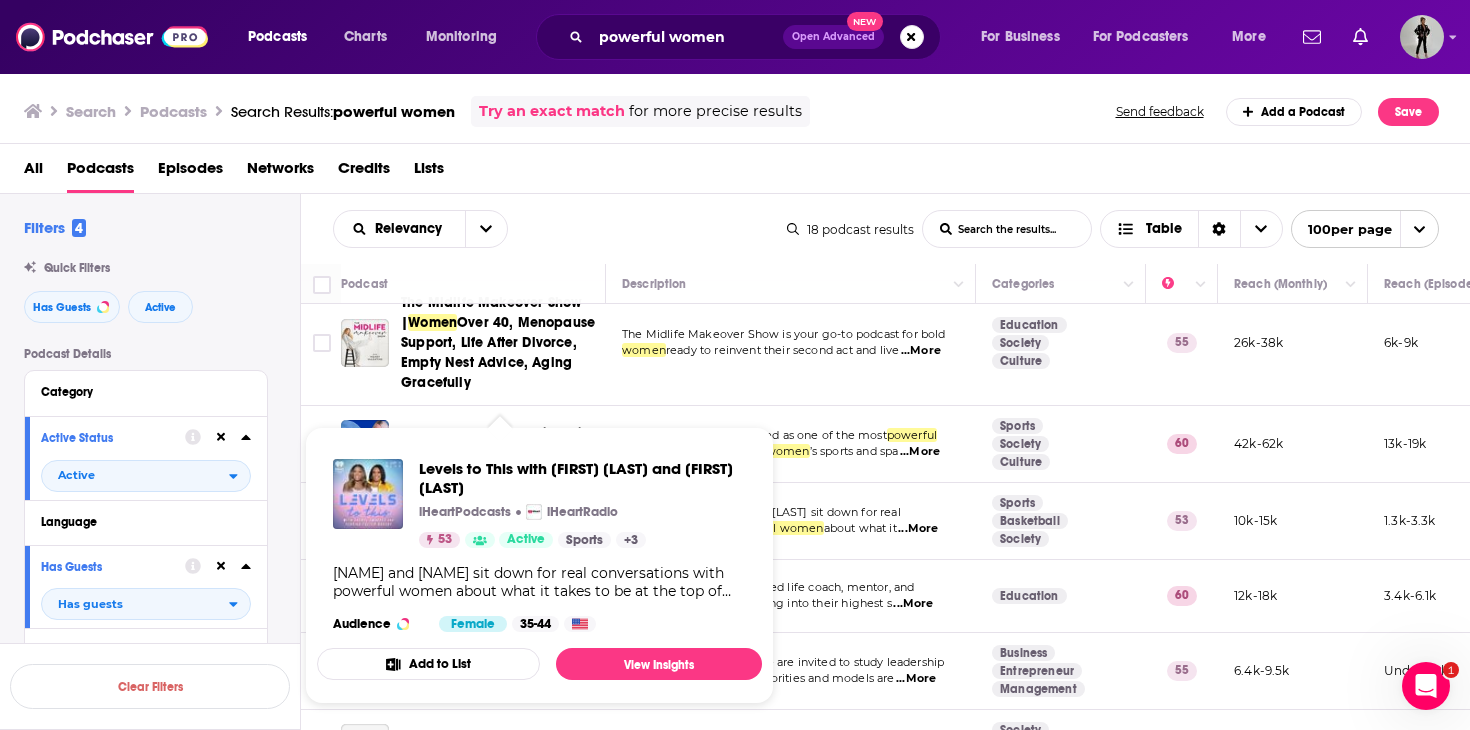 click on "iHeartPodcasts" at bounding box center [465, 512] 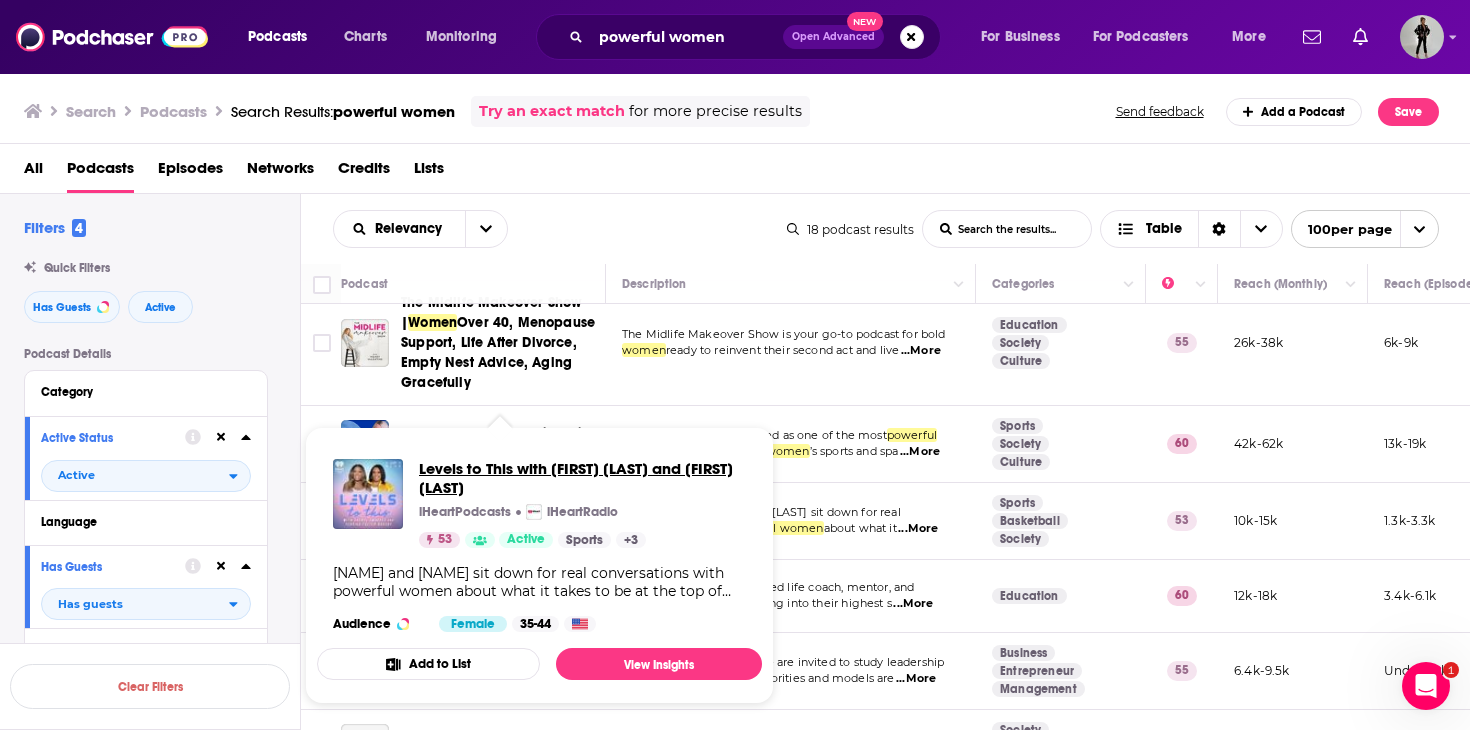 click on "Levels to This with [FIRST] [LAST] and [FIRST] [LAST]" at bounding box center (582, 478) 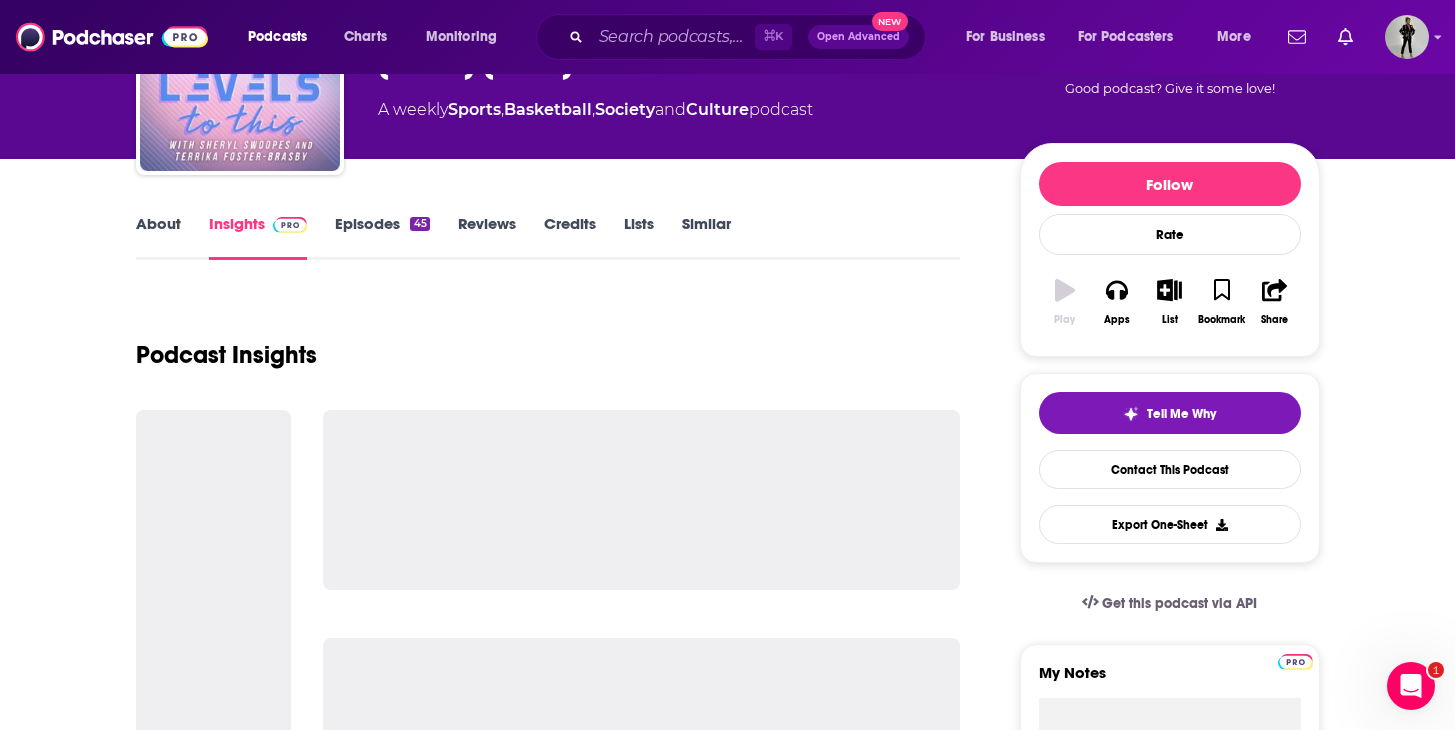 scroll, scrollTop: 169, scrollLeft: 0, axis: vertical 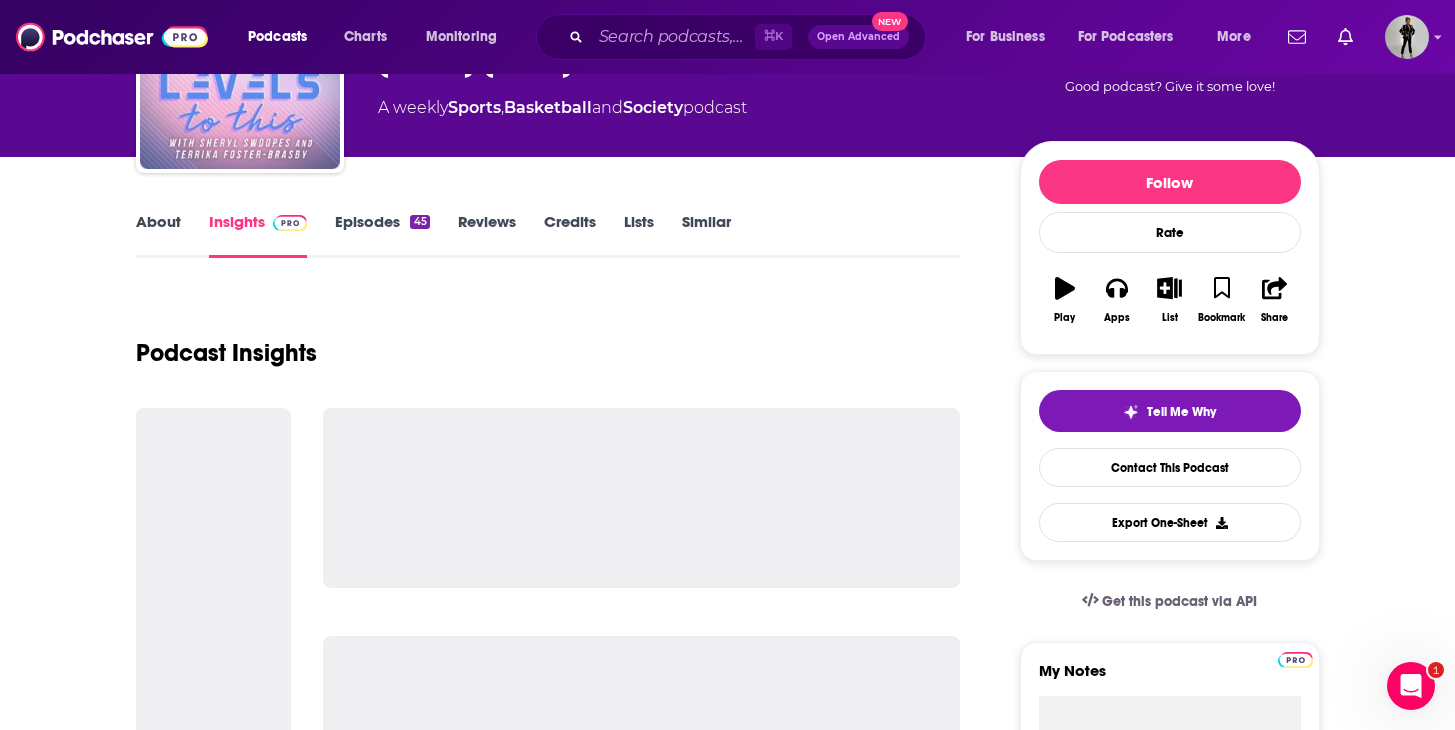 click on "About" at bounding box center [158, 235] 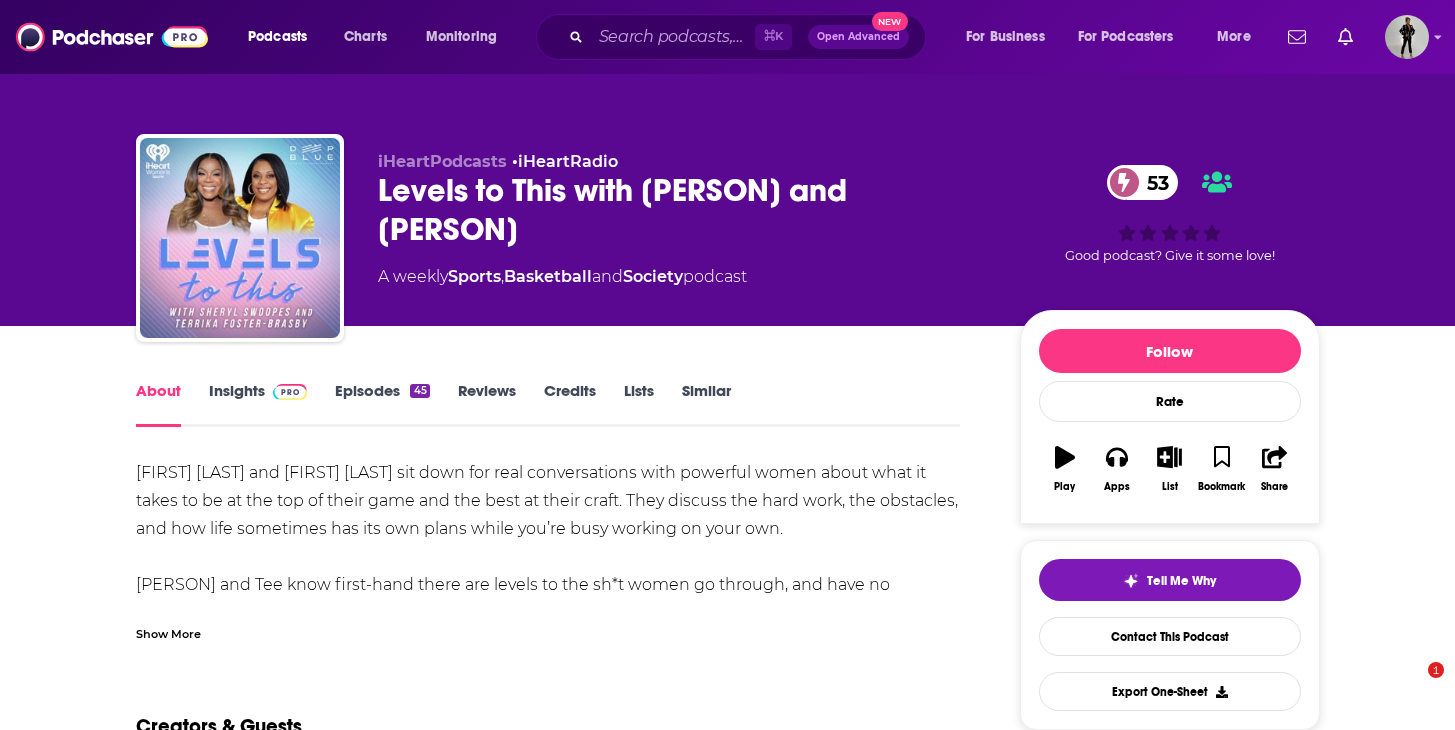 scroll, scrollTop: 0, scrollLeft: 0, axis: both 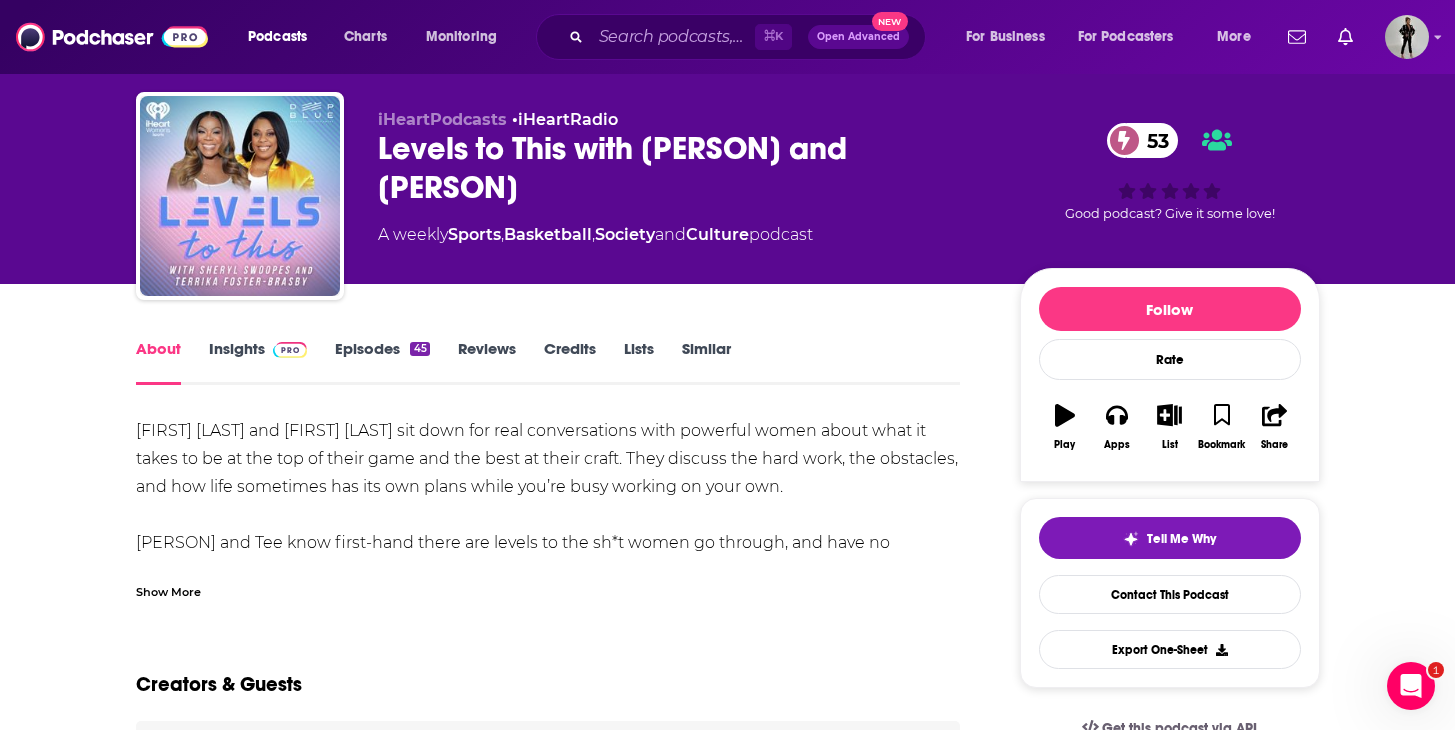 click on "Episodes 45" at bounding box center (382, 362) 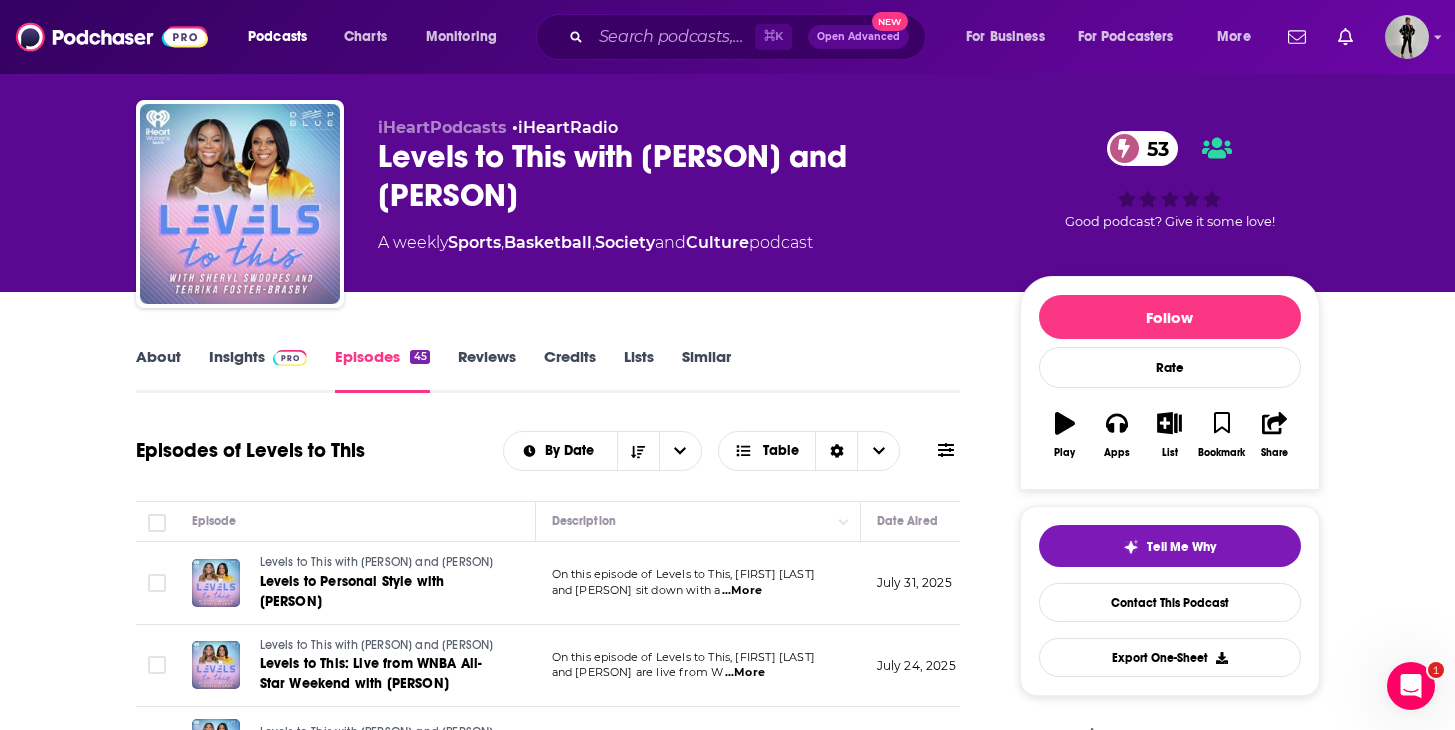 scroll, scrollTop: 31, scrollLeft: 0, axis: vertical 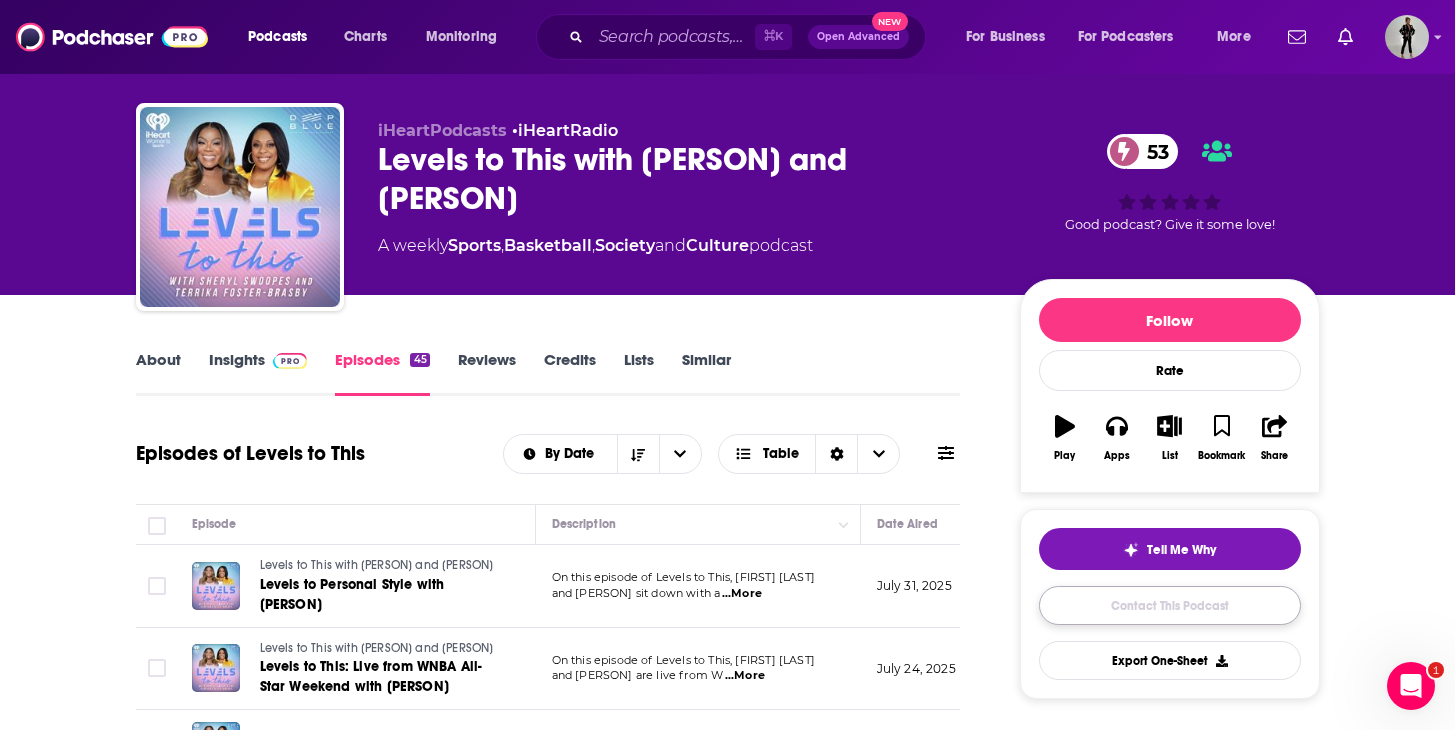 click on "Contact This Podcast" at bounding box center (1170, 605) 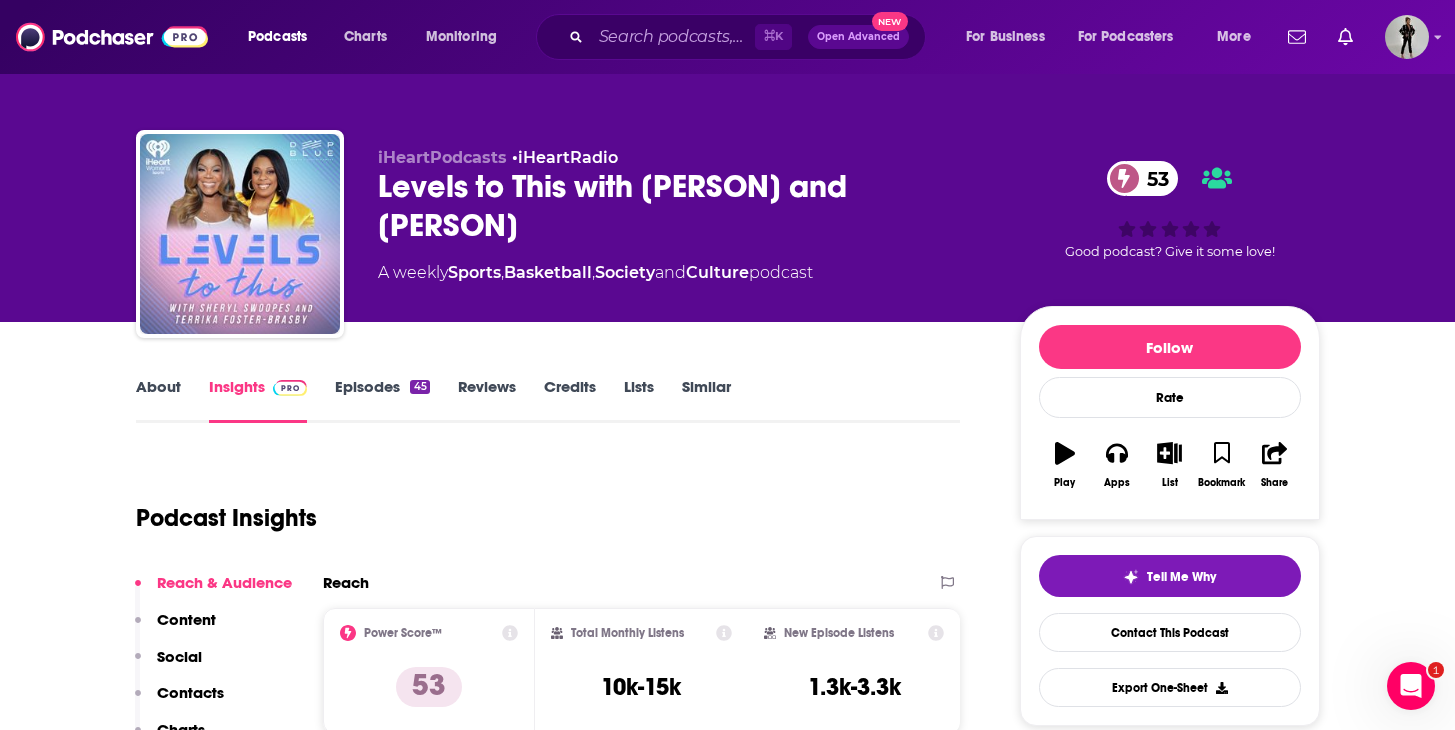 scroll, scrollTop: 409, scrollLeft: 0, axis: vertical 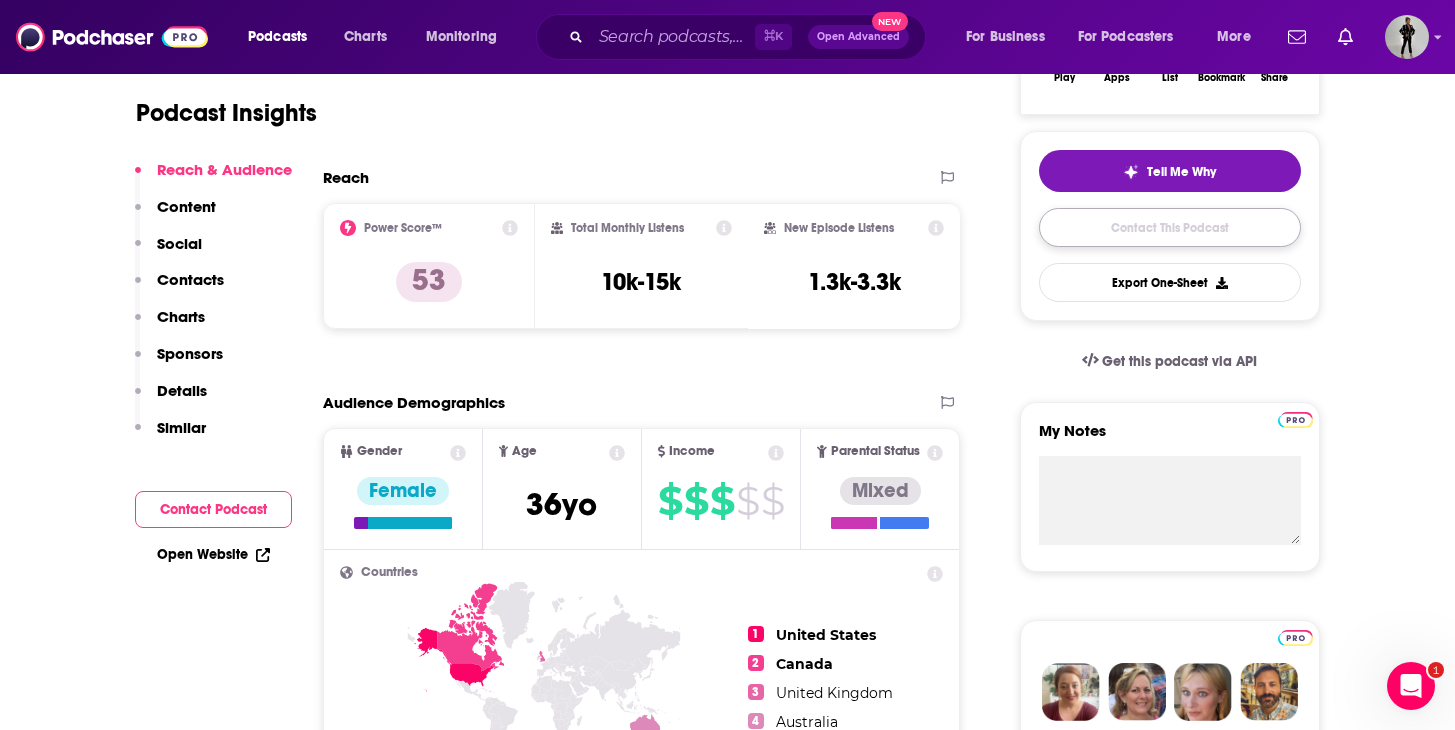 click on "Contact This Podcast" at bounding box center (1170, 227) 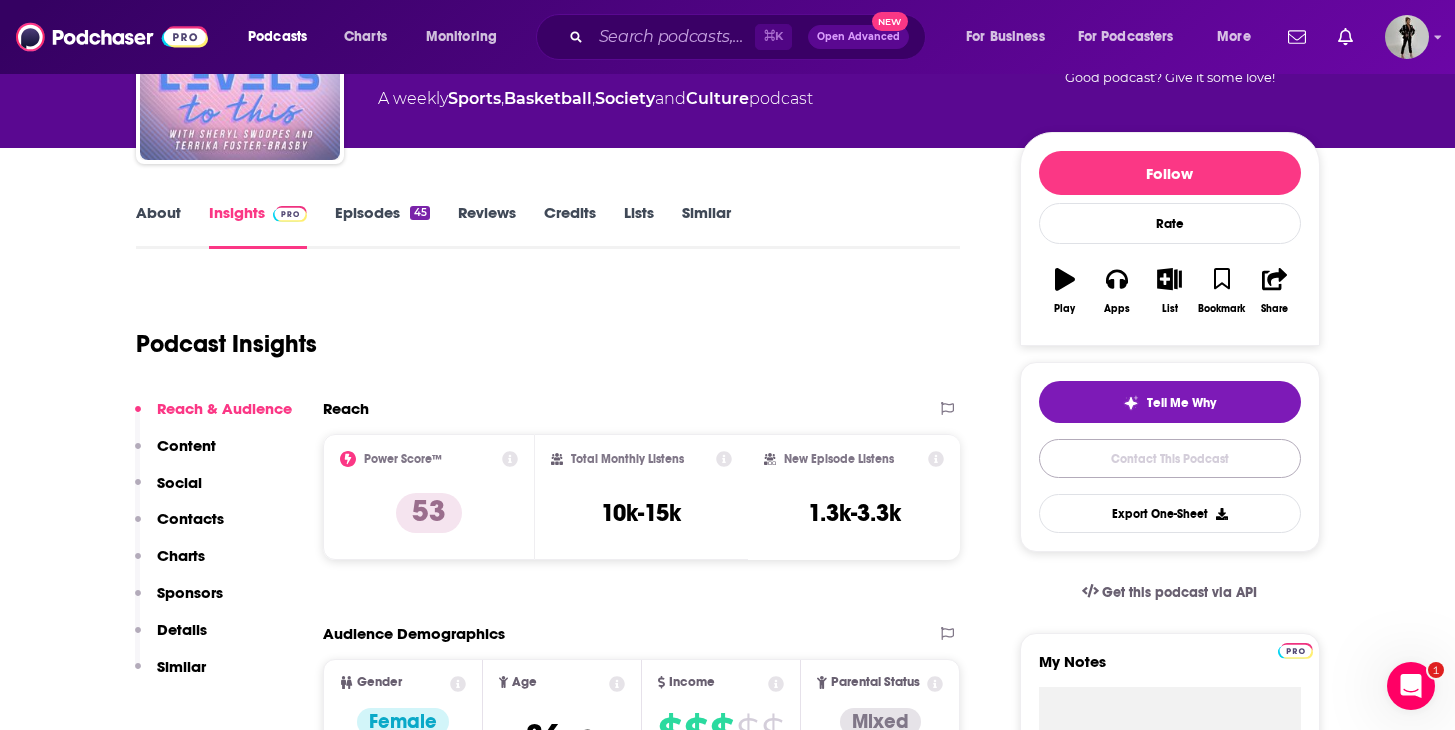 scroll, scrollTop: 75, scrollLeft: 0, axis: vertical 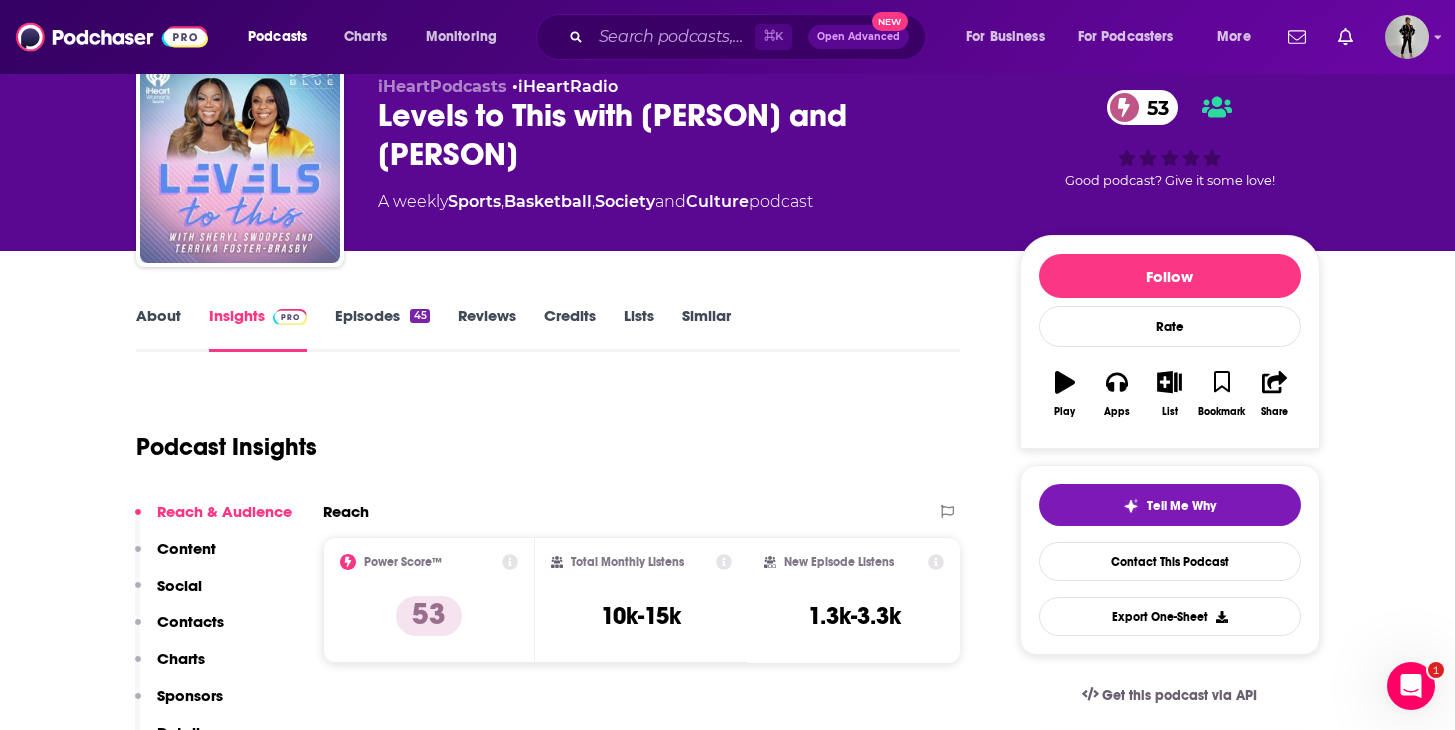 click on "Content" at bounding box center (186, 548) 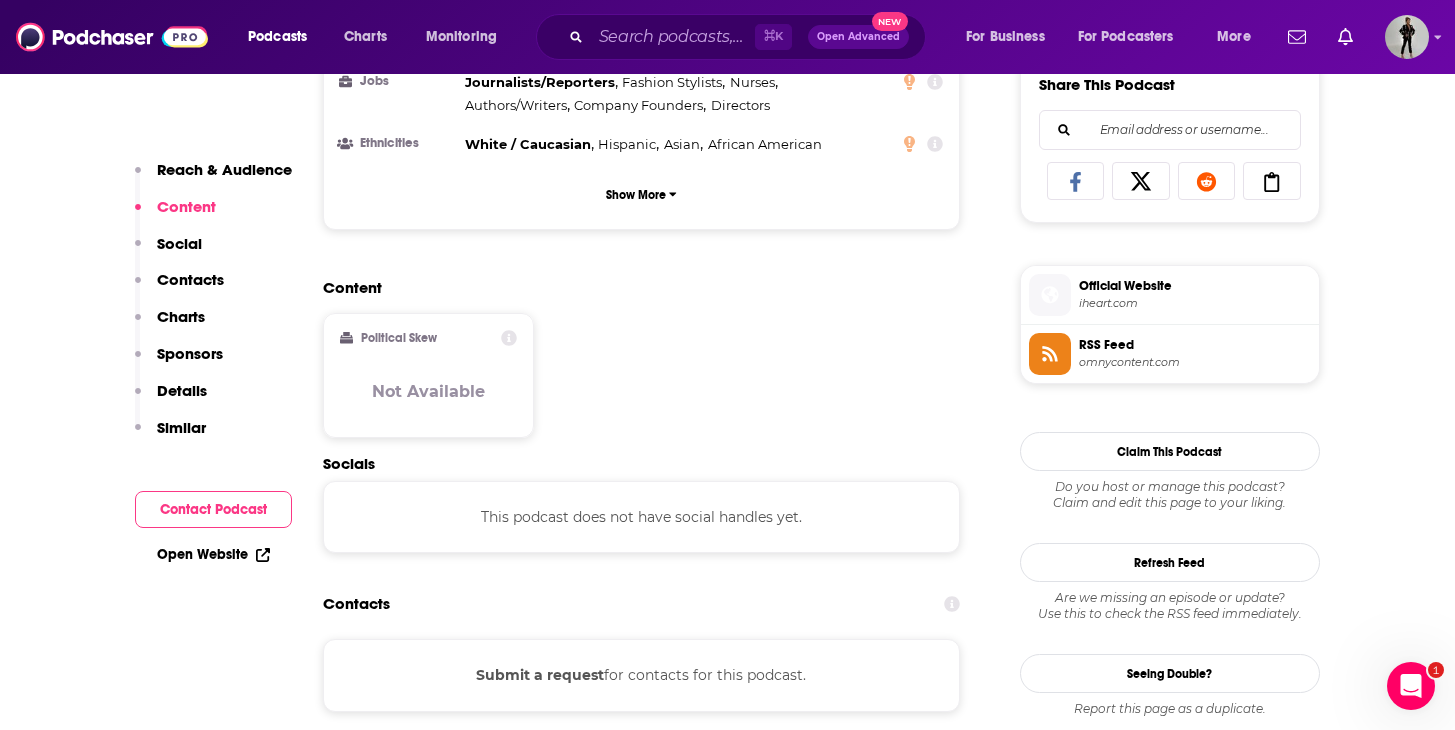 scroll, scrollTop: 1273, scrollLeft: 0, axis: vertical 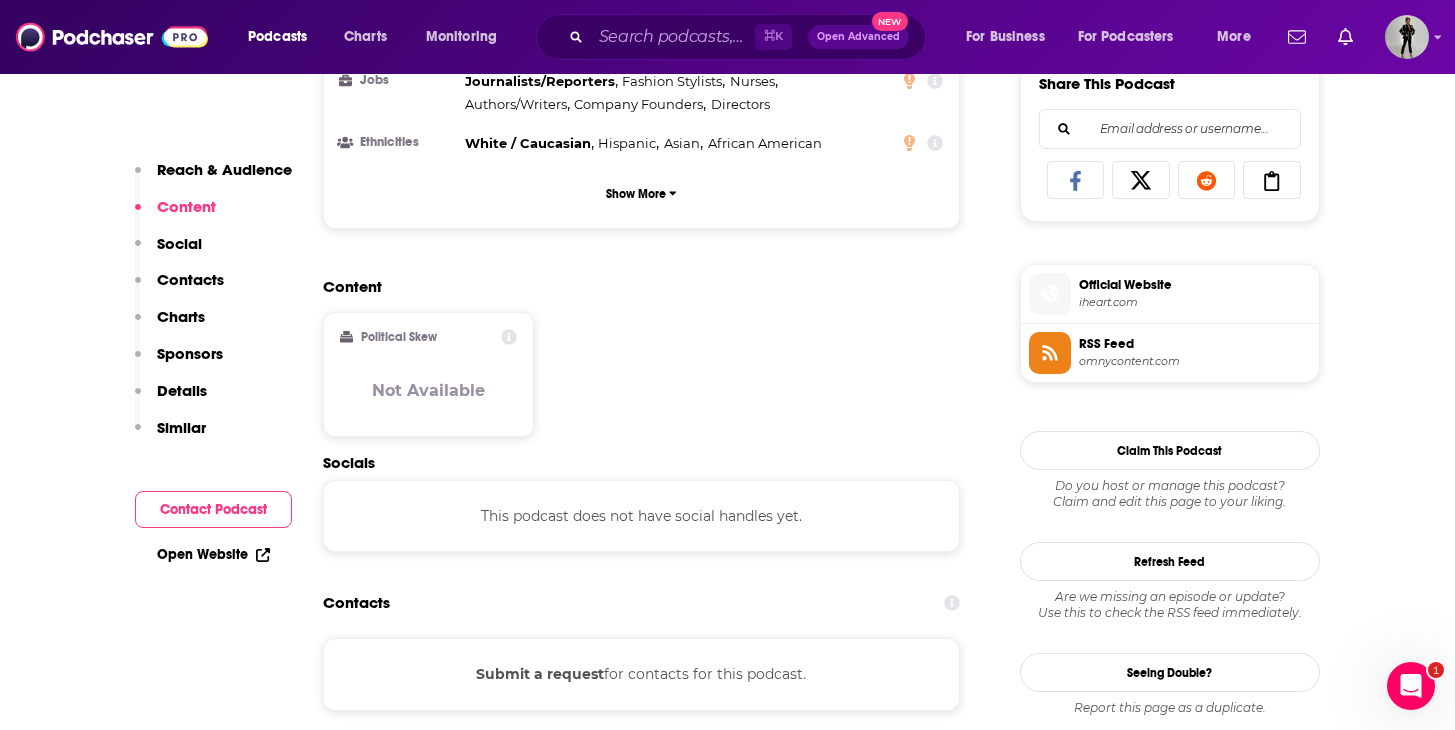 click on "Contacts" at bounding box center (190, 279) 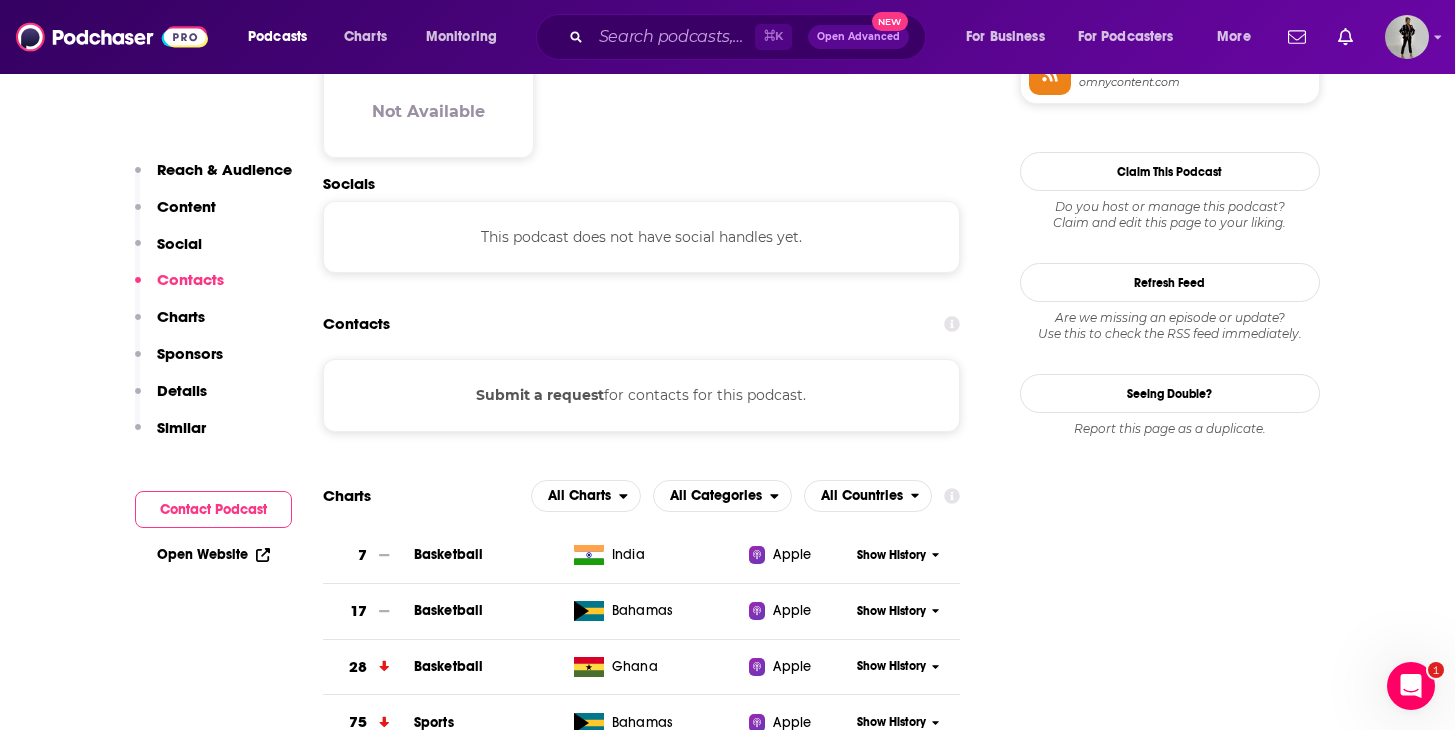 scroll, scrollTop: 1582, scrollLeft: 0, axis: vertical 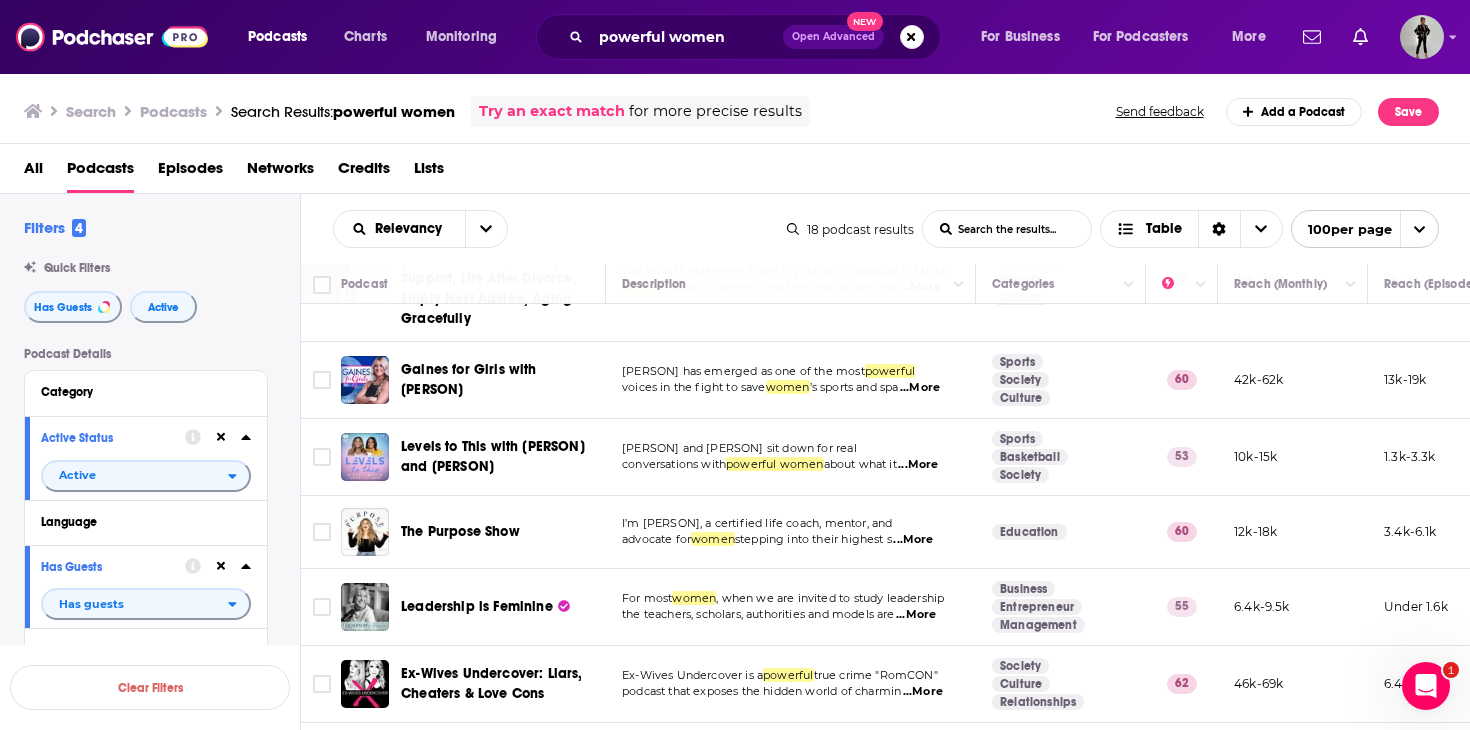 click on "Podcasts Charts Monitoring powerful women Open Advanced New For Business For Podcasters More Podcasts Charts Monitoring For Business For Podcasters More Search Podcasts Search Results:   powerful women Try an exact match for more precise results Send feedback Add a Podcast Save All Podcasts Episodes Networks Credits Lists Filters 4 Quick Filters Has Guests Active Podcast Details Category Active Status Active Language Has Guests Has guests  Brand Safety & Suitability Political Skew Beta Show More Audience & Reach Power Score™ 50 to 59 12 60 to 69 5 70 to 79 1 Reach (Monthly) Reach (Episode Average) Gender Age Income Show More Saved Searches Select Clear Filters Relevancy List Search Input Search the results... Table 18   podcast   results List Search Input Search the results... Table 100  per page Podcast Description Categories Reach (Monthly) Reach (Episode) Top Country ADHD  Women 's Wellbeing Podcast Are you struggling with the challenges of life as a woman with ADHD? Perhaps you need support with your" at bounding box center (735, 365) 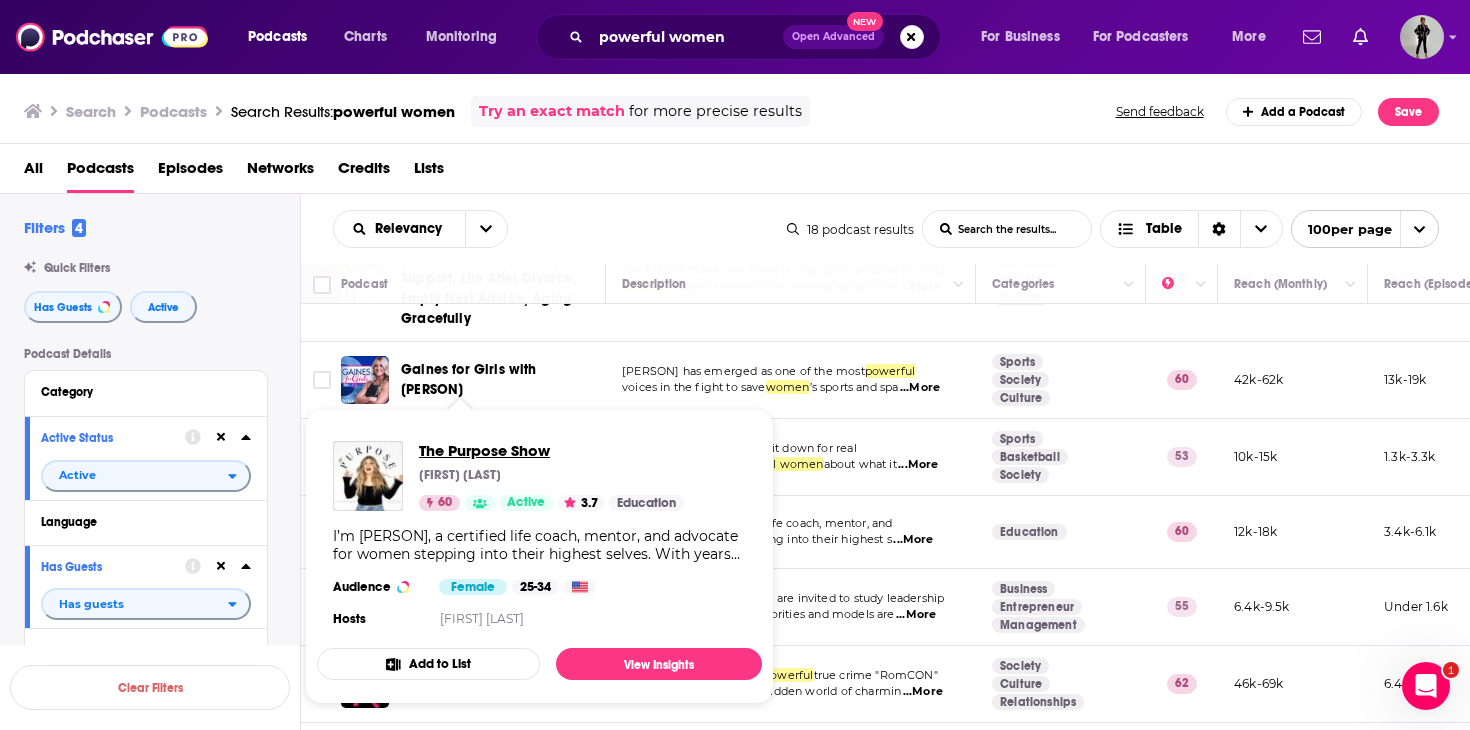 click on "The Purpose Show" at bounding box center [551, 450] 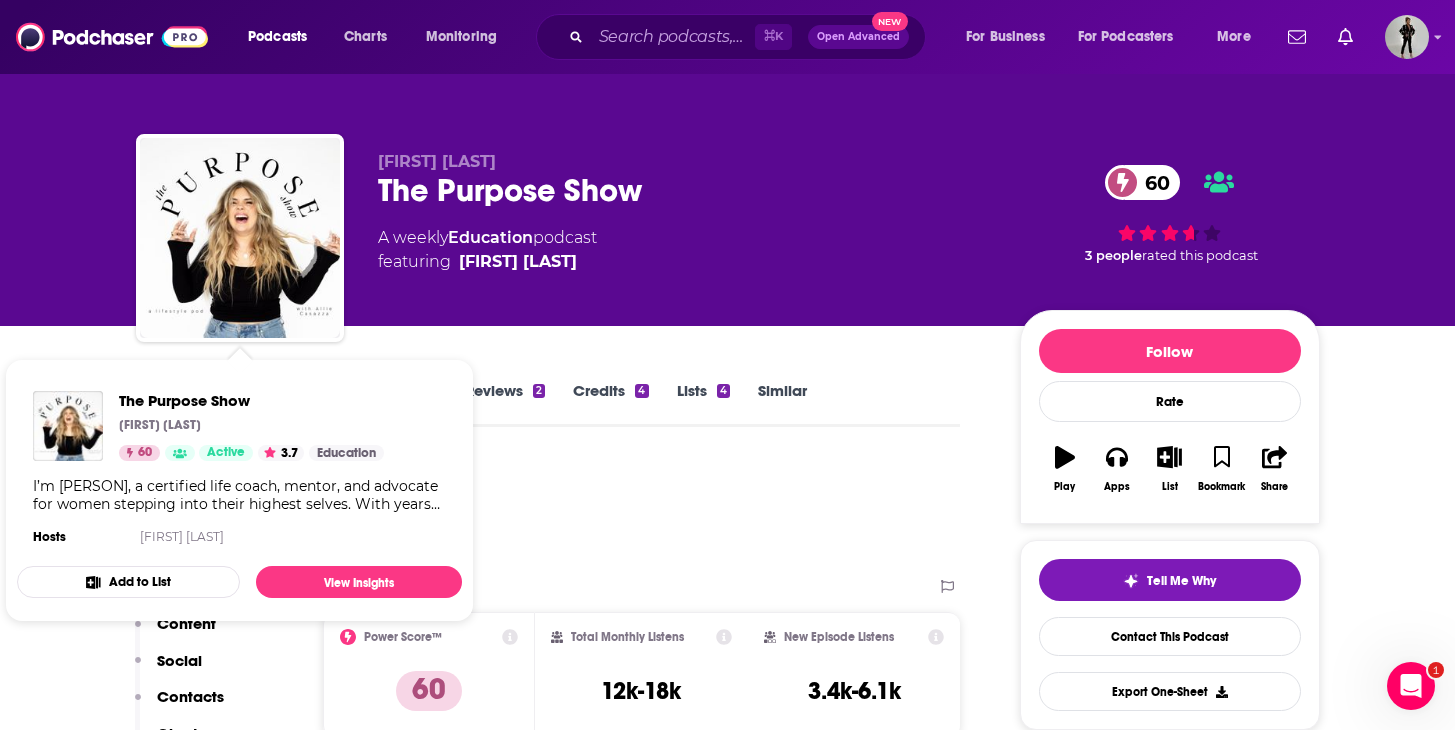 click on "Allie Casazza   The Purpose Show 60 A   weekly  Education  podcast  featuring  Allie Casazza 60   3   people  rated this podcast" at bounding box center [727, 163] 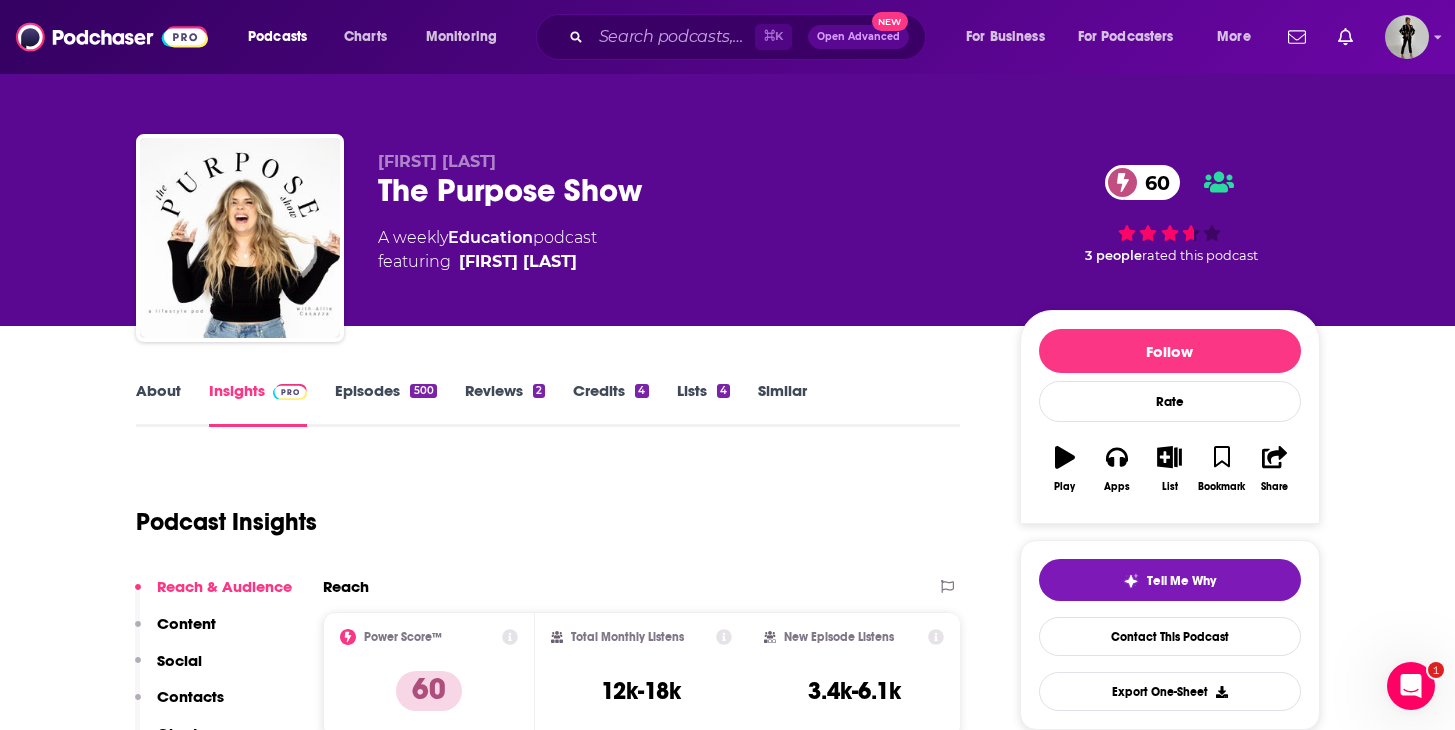 click on "About" at bounding box center [158, 404] 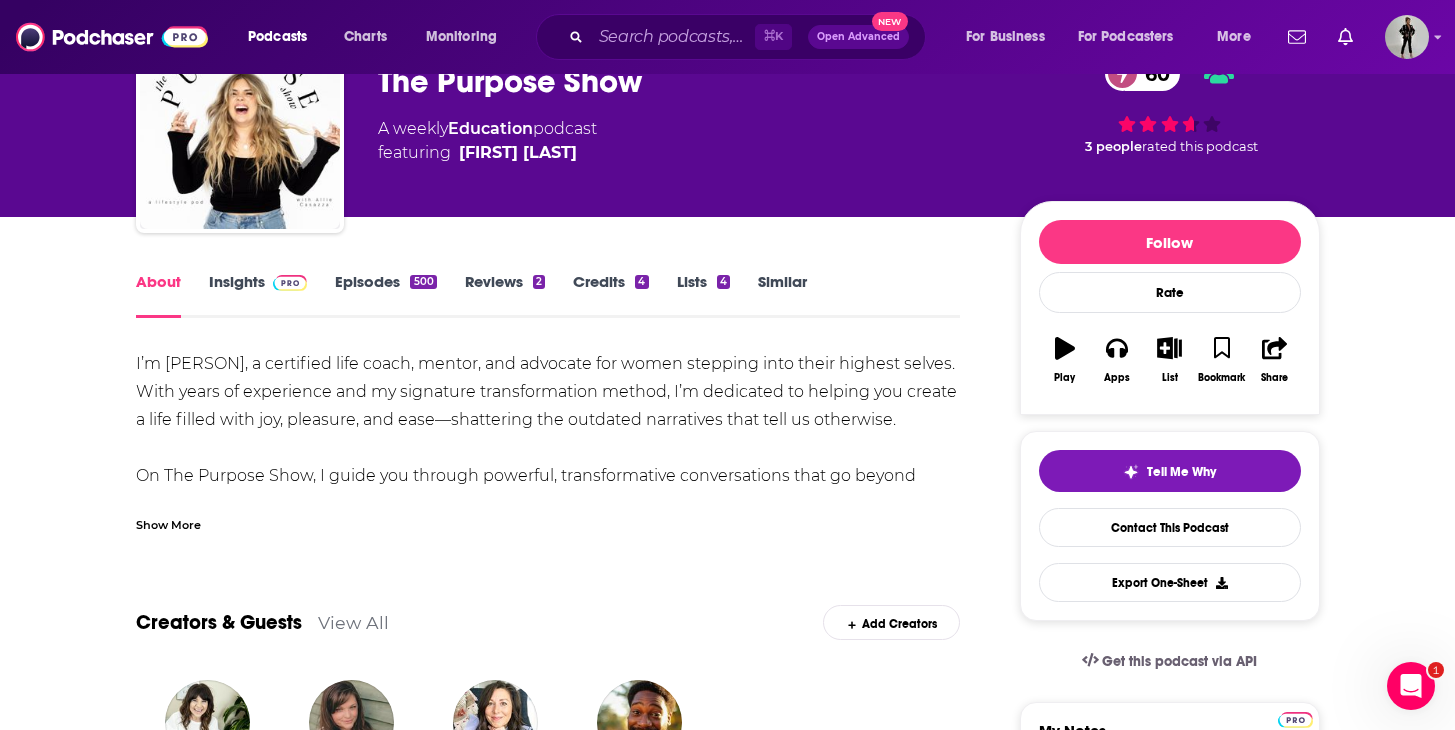 scroll, scrollTop: 0, scrollLeft: 0, axis: both 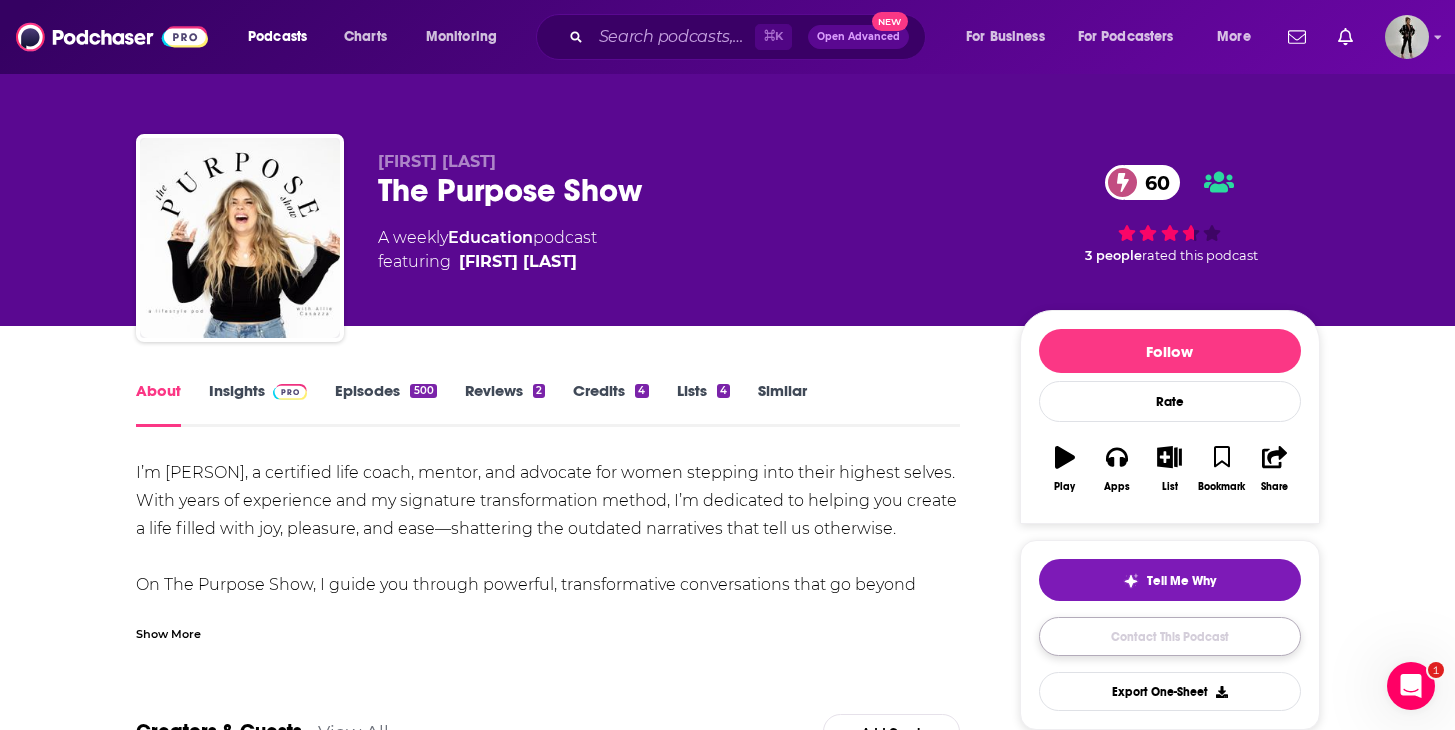 click on "Contact This Podcast" at bounding box center [1170, 636] 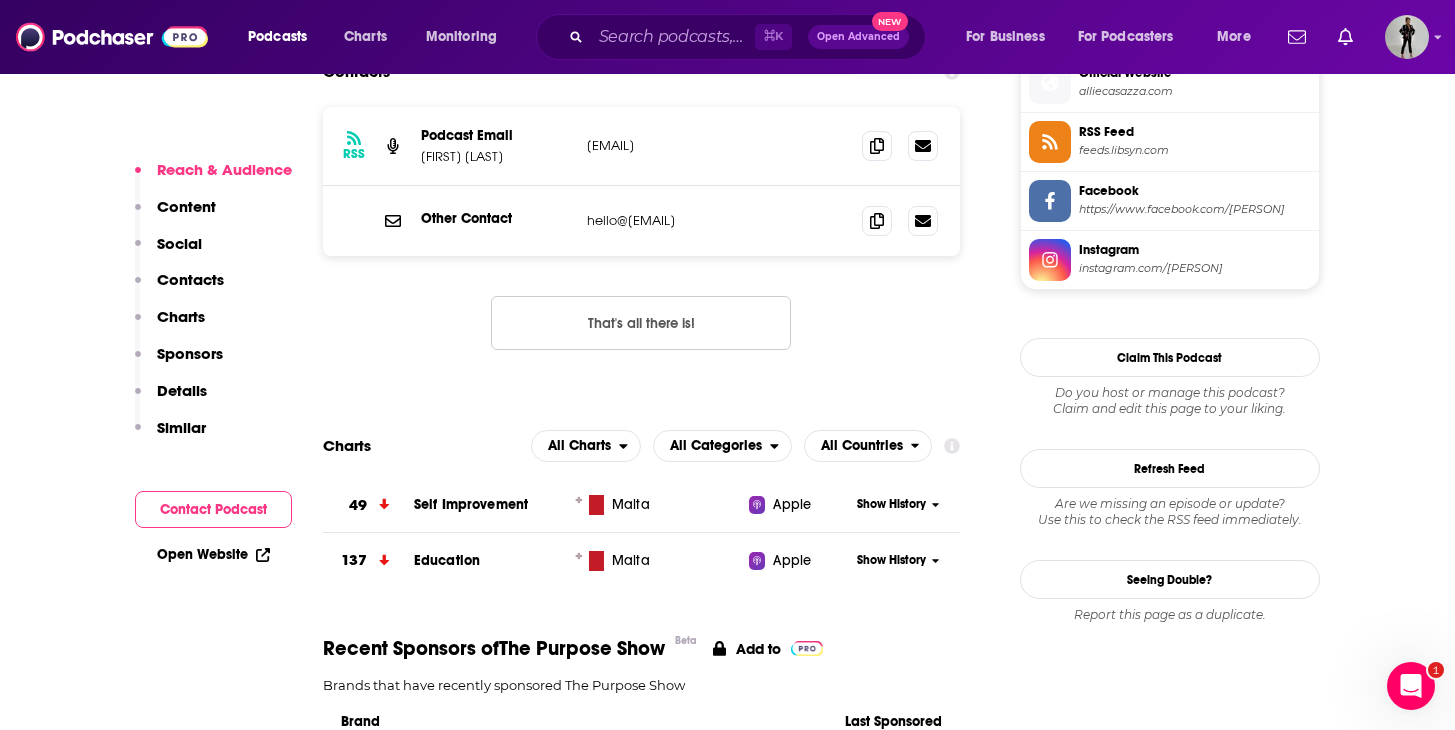 scroll, scrollTop: 1809, scrollLeft: 0, axis: vertical 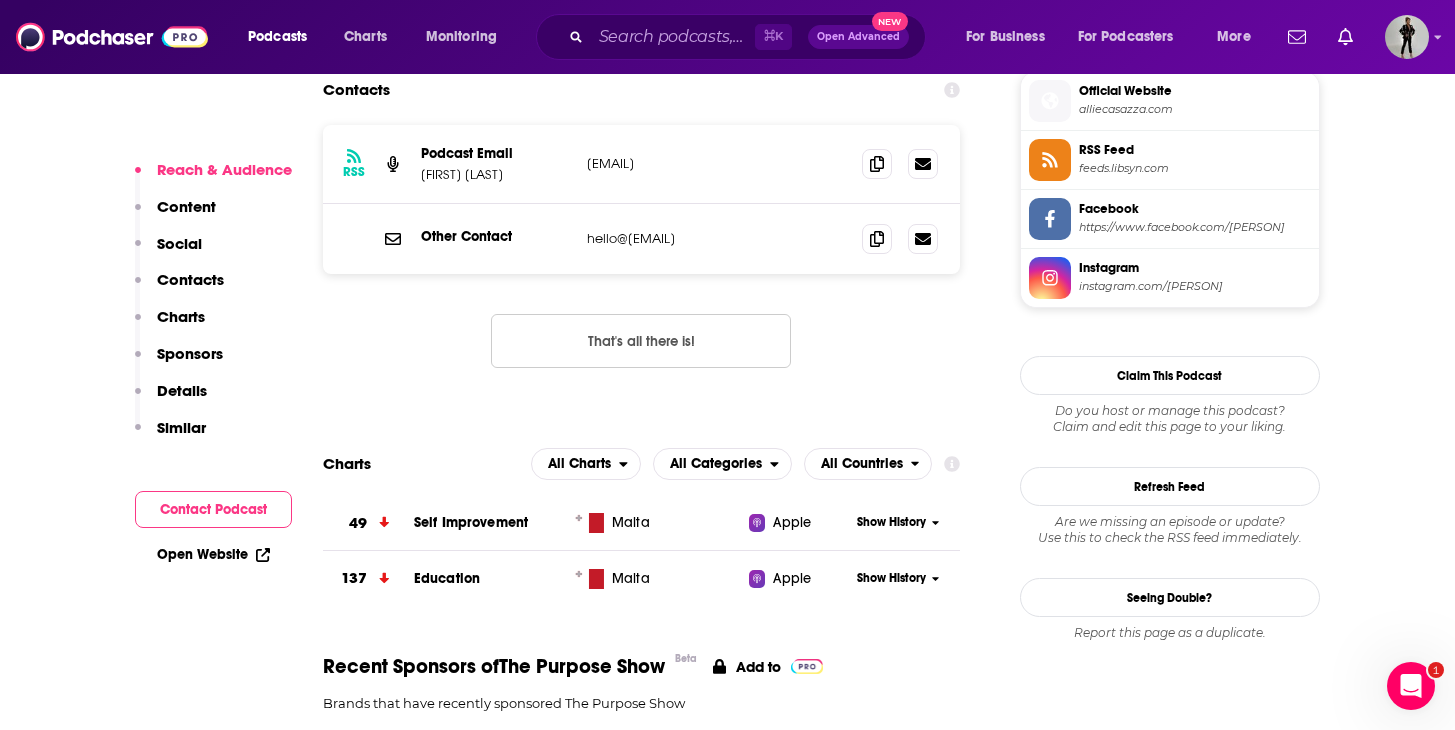 drag, startPoint x: 754, startPoint y: 174, endPoint x: 553, endPoint y: 174, distance: 201 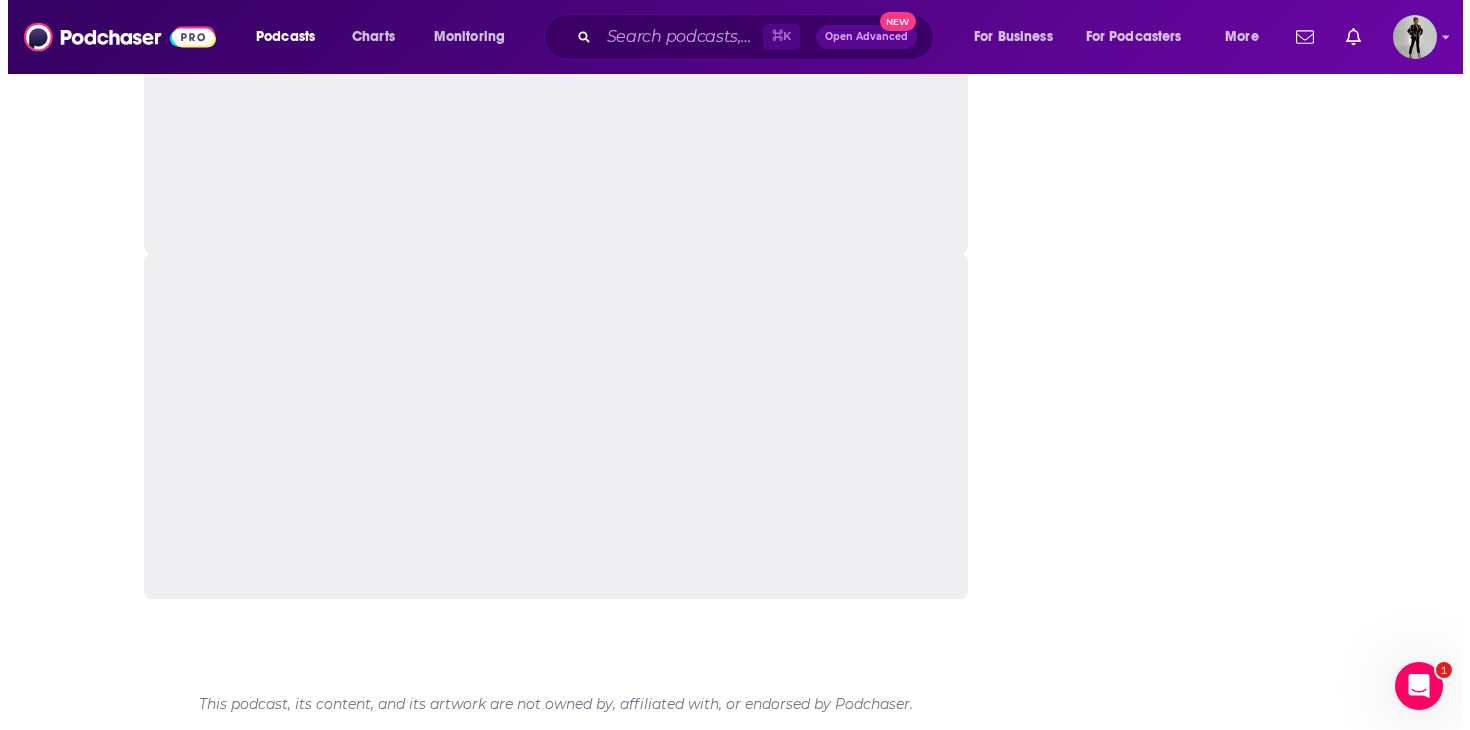 scroll, scrollTop: 0, scrollLeft: 0, axis: both 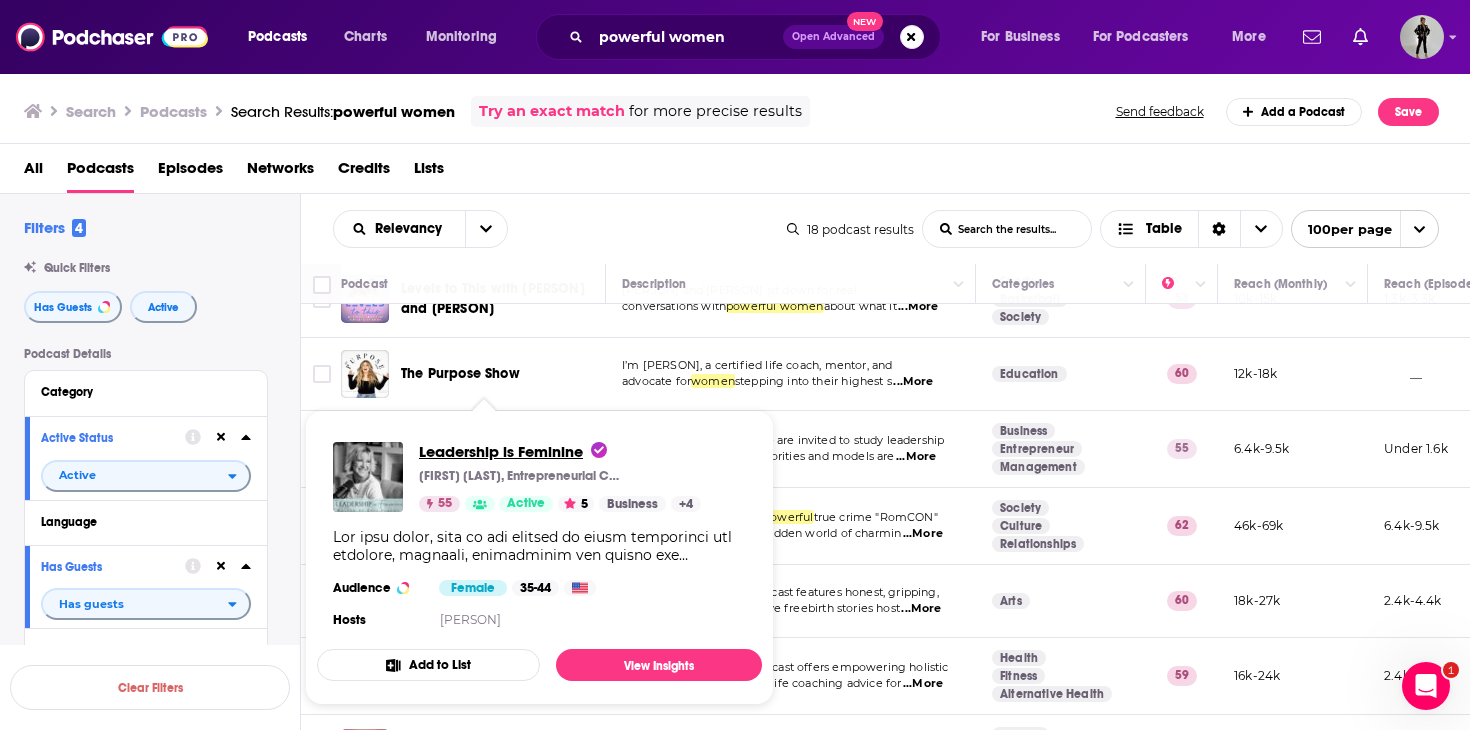 click on "Leadership is Feminine" at bounding box center [513, 451] 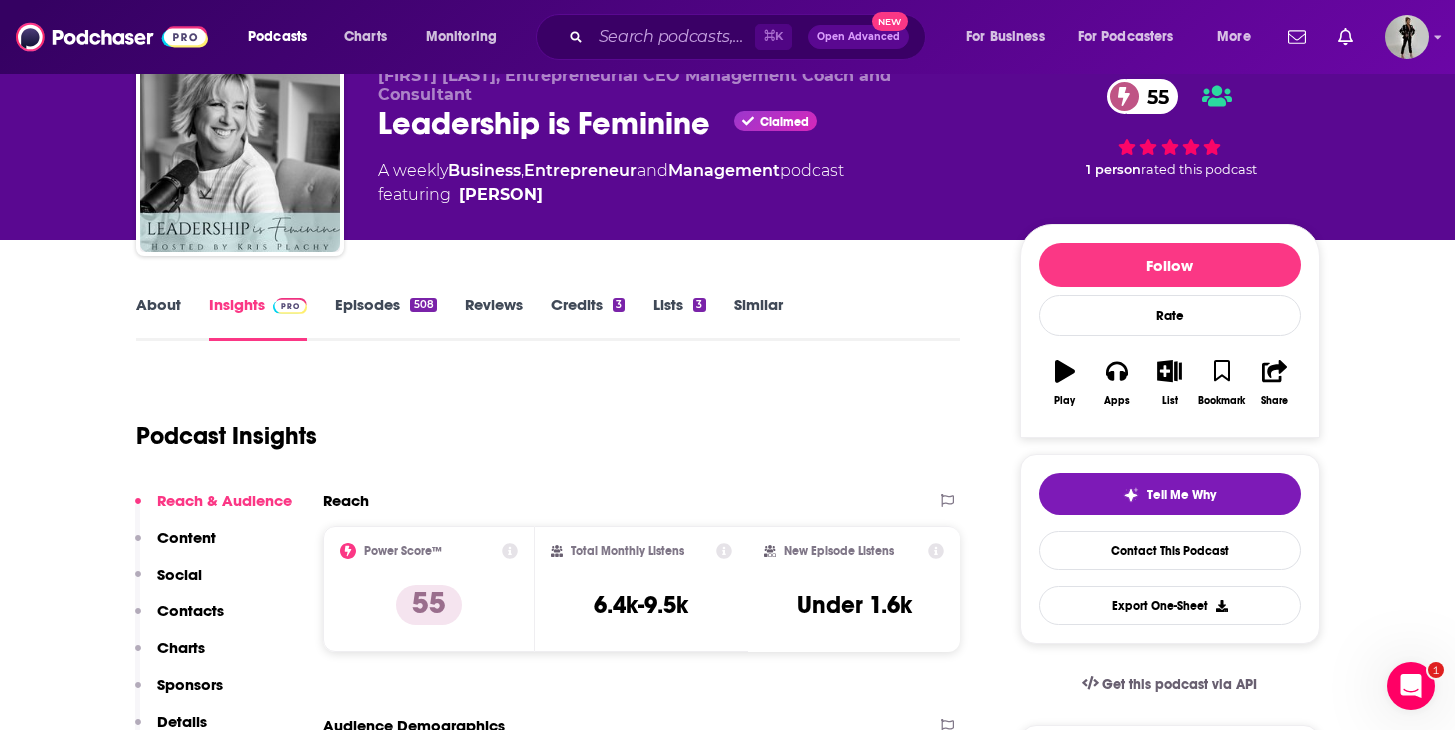 scroll, scrollTop: 0, scrollLeft: 0, axis: both 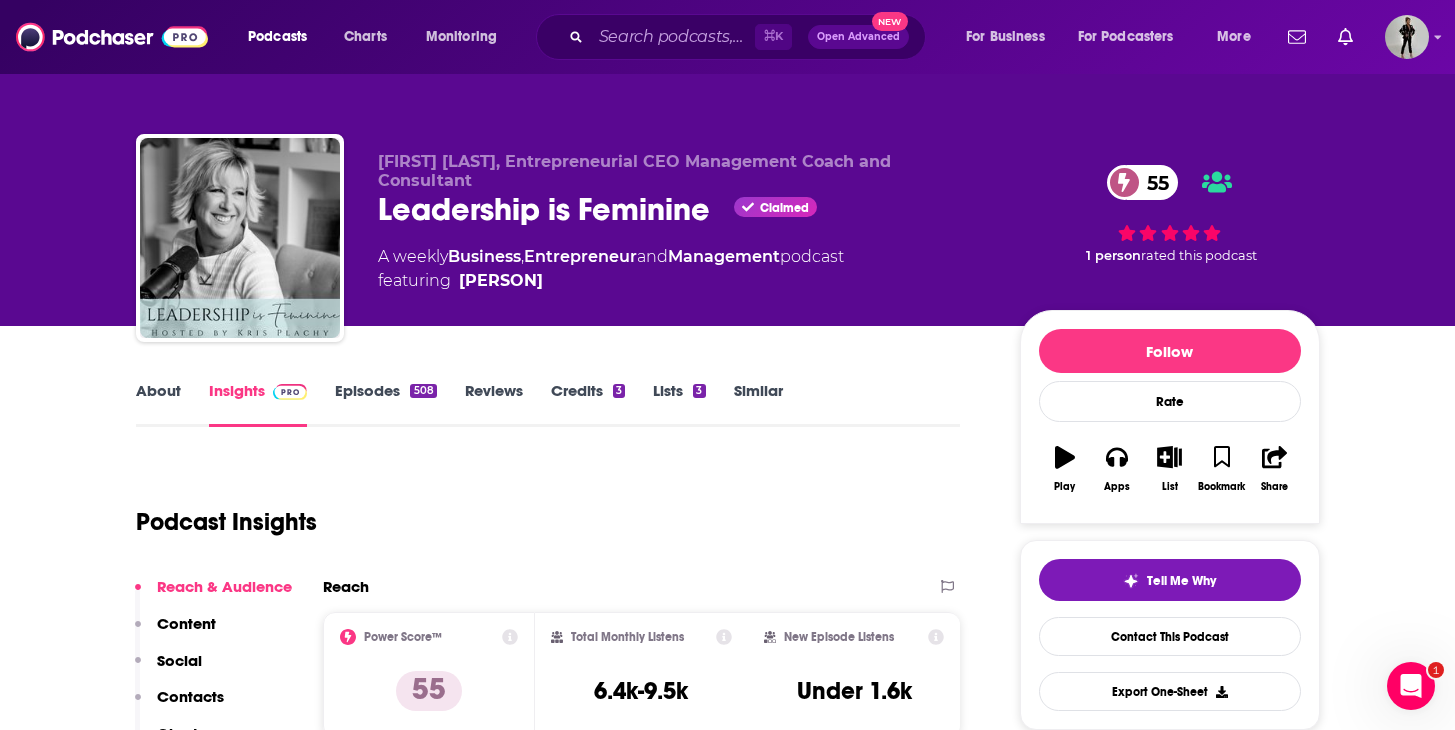 click on "About" at bounding box center (158, 404) 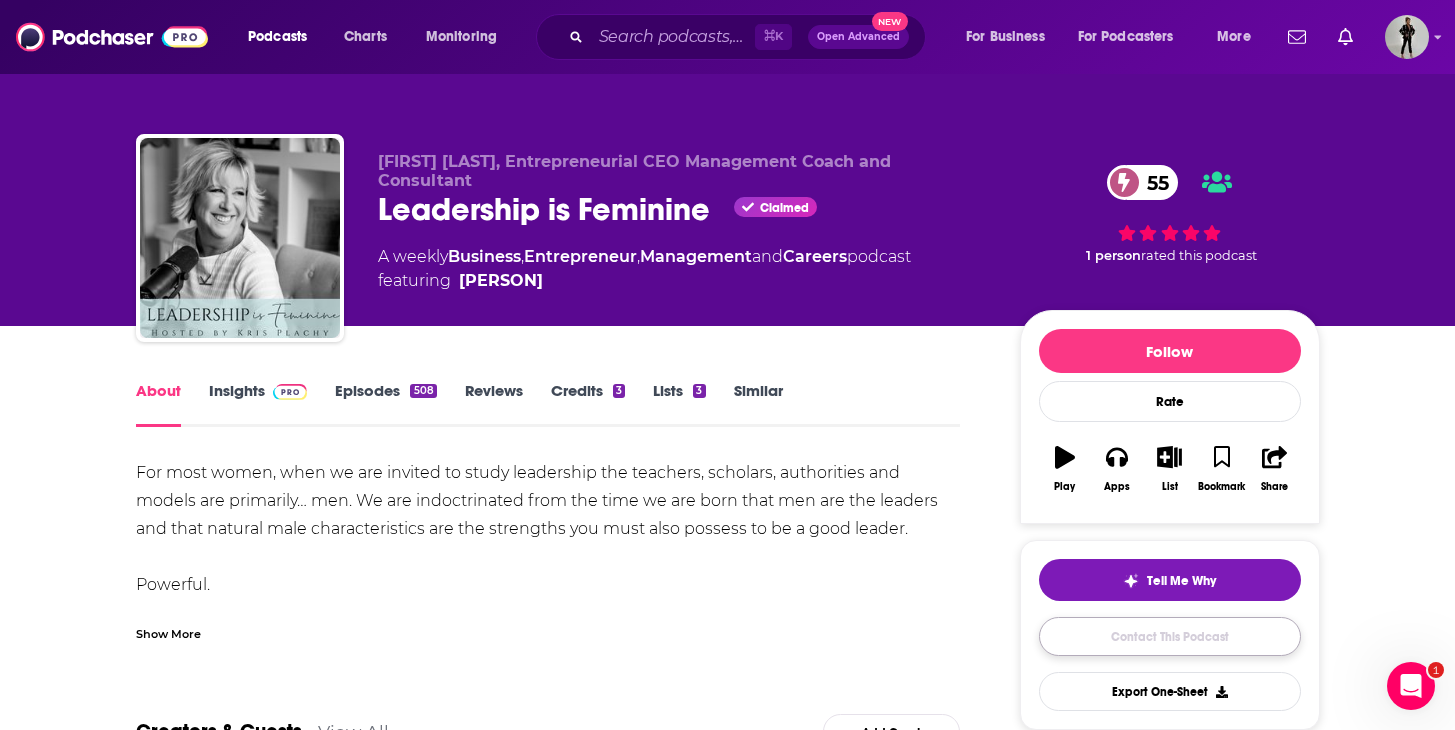 click on "Contact This Podcast" at bounding box center (1170, 636) 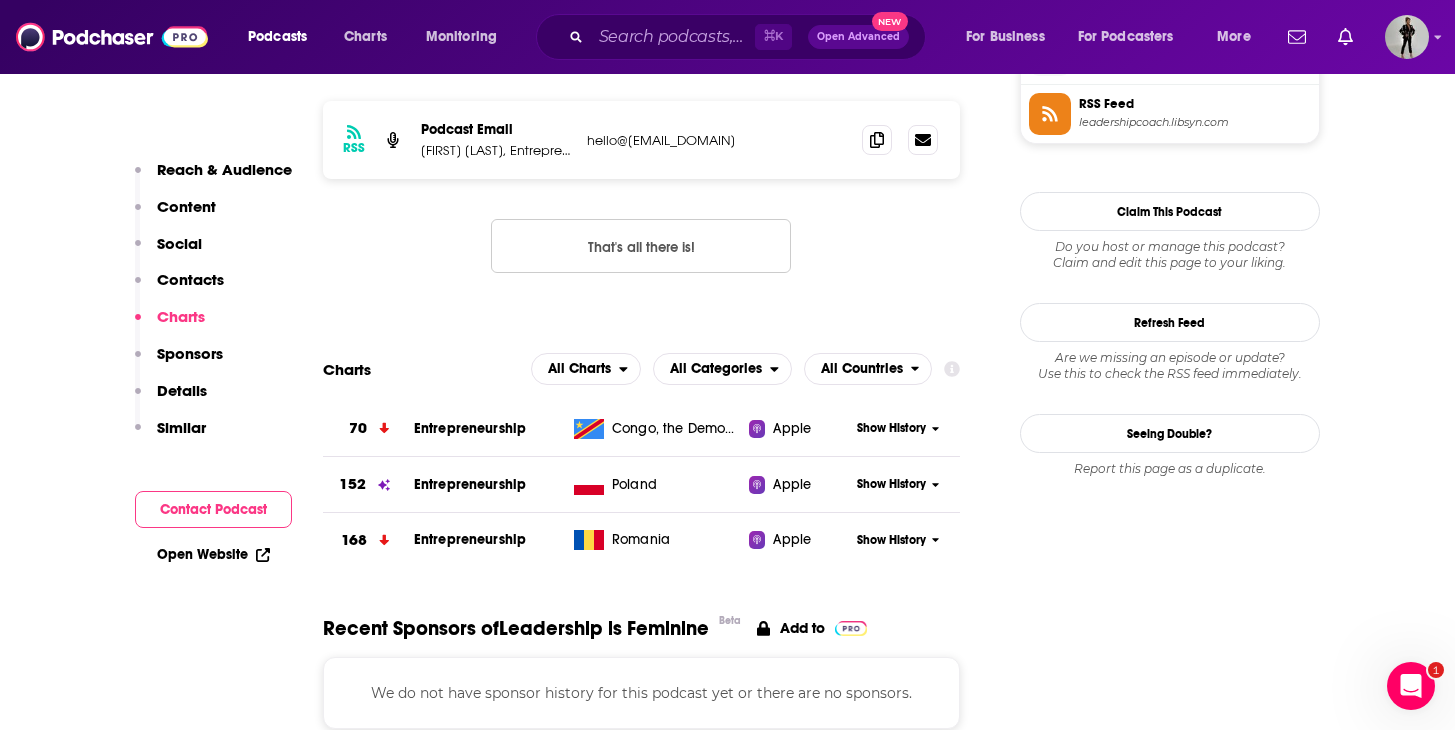 scroll, scrollTop: 1738, scrollLeft: 0, axis: vertical 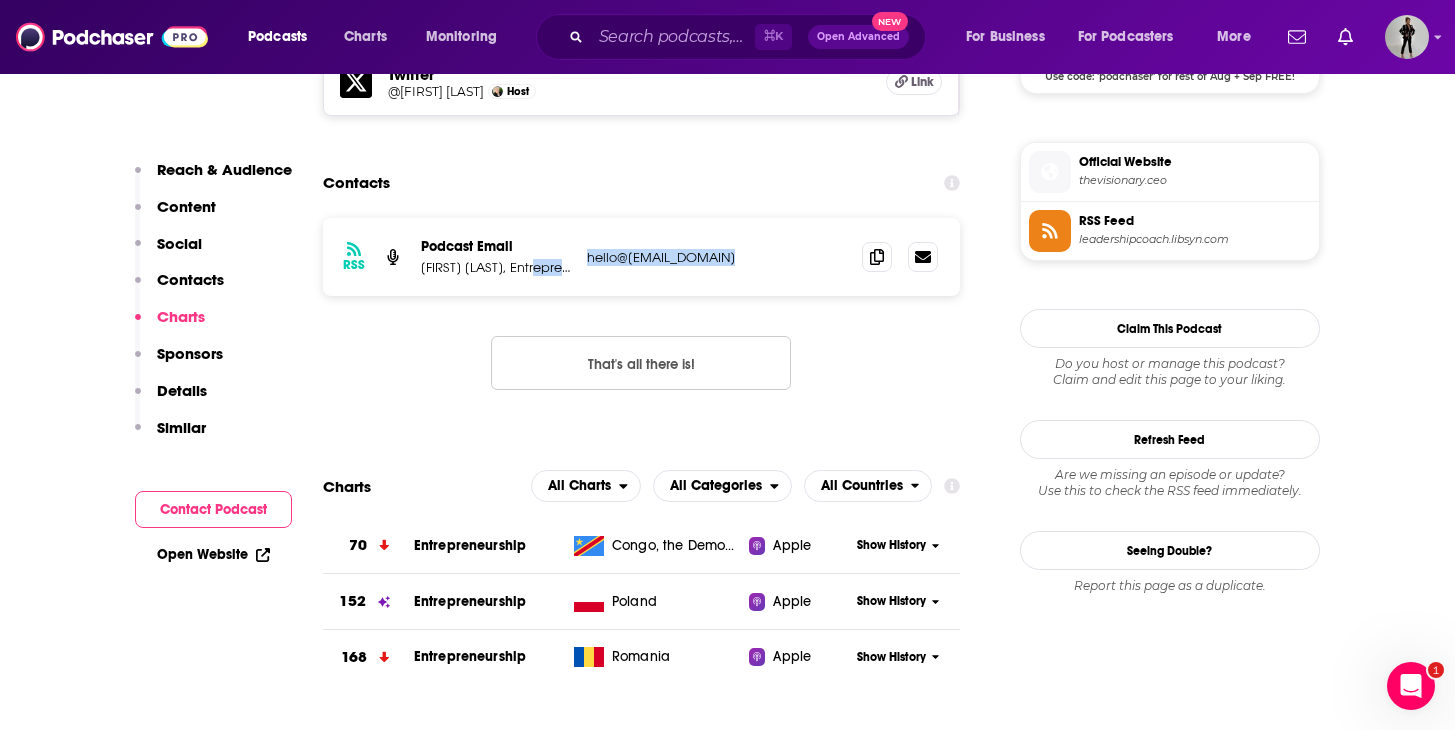 drag, startPoint x: 736, startPoint y: 269, endPoint x: 537, endPoint y: 268, distance: 199.00252 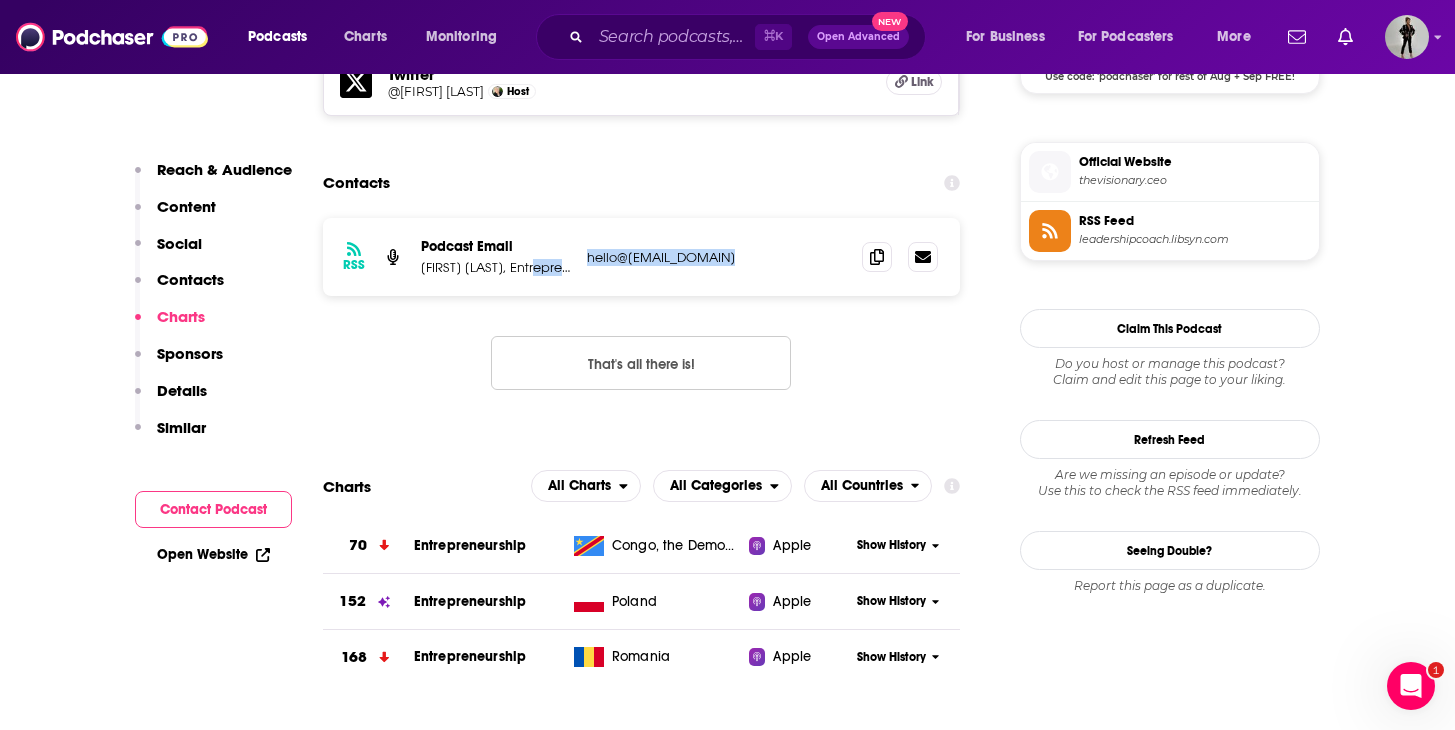 click on "RSS   Podcast Email Kris Plachy, Entrepreneurial Management Coach and Consultant hello@krisplachy.com hello@krisplachy.com" at bounding box center (642, 257) 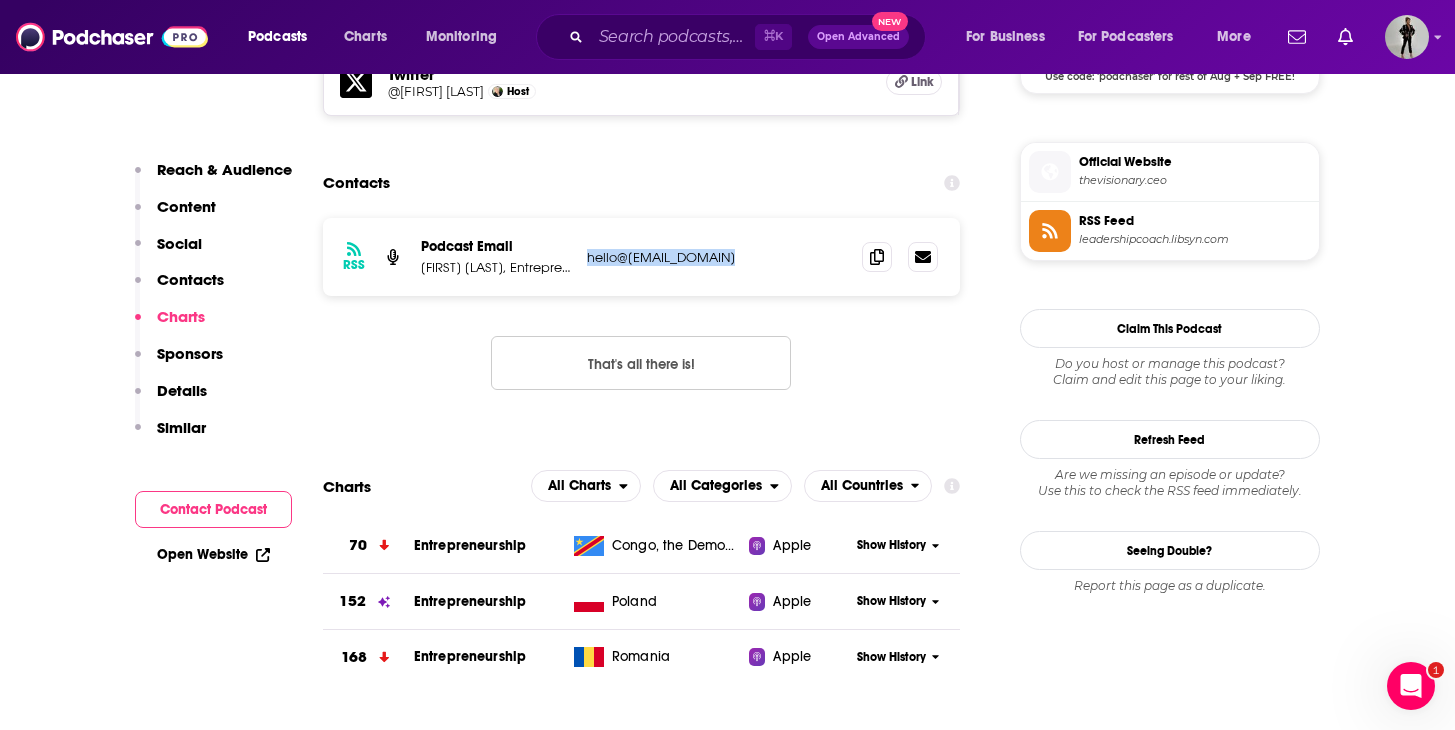 drag, startPoint x: 730, startPoint y: 258, endPoint x: 585, endPoint y: 269, distance: 145.41664 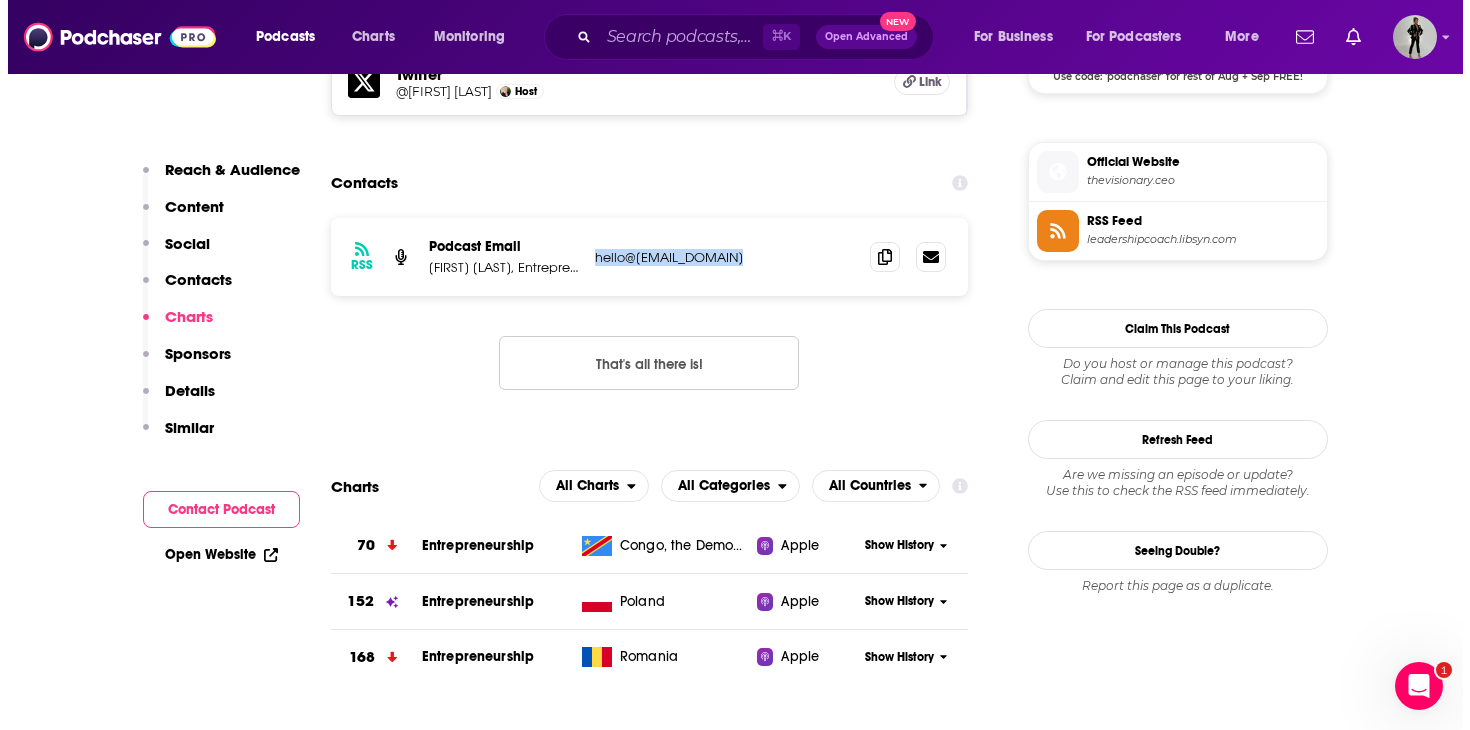 scroll, scrollTop: 0, scrollLeft: 0, axis: both 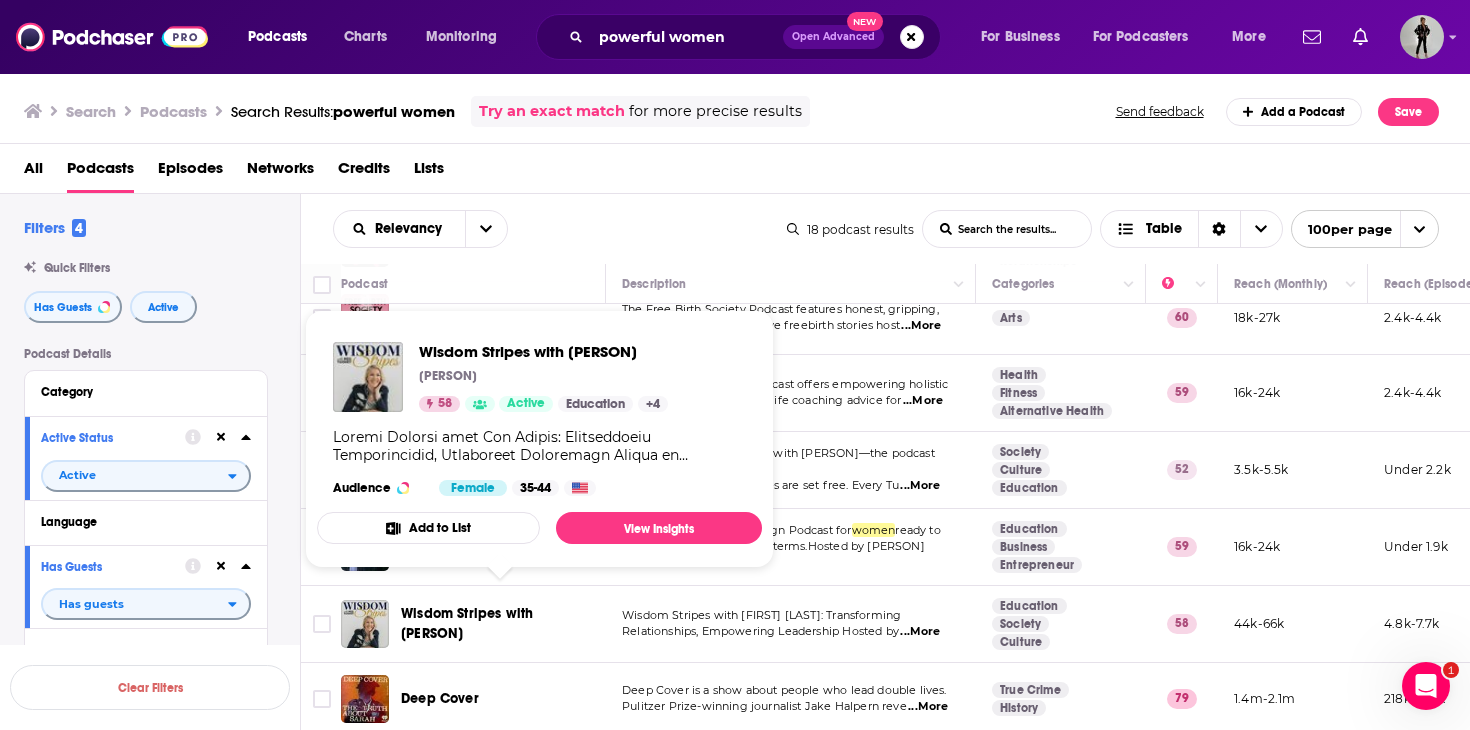 click on "Wisdom Stripes with [FIRST] [LAST]" at bounding box center [467, 623] 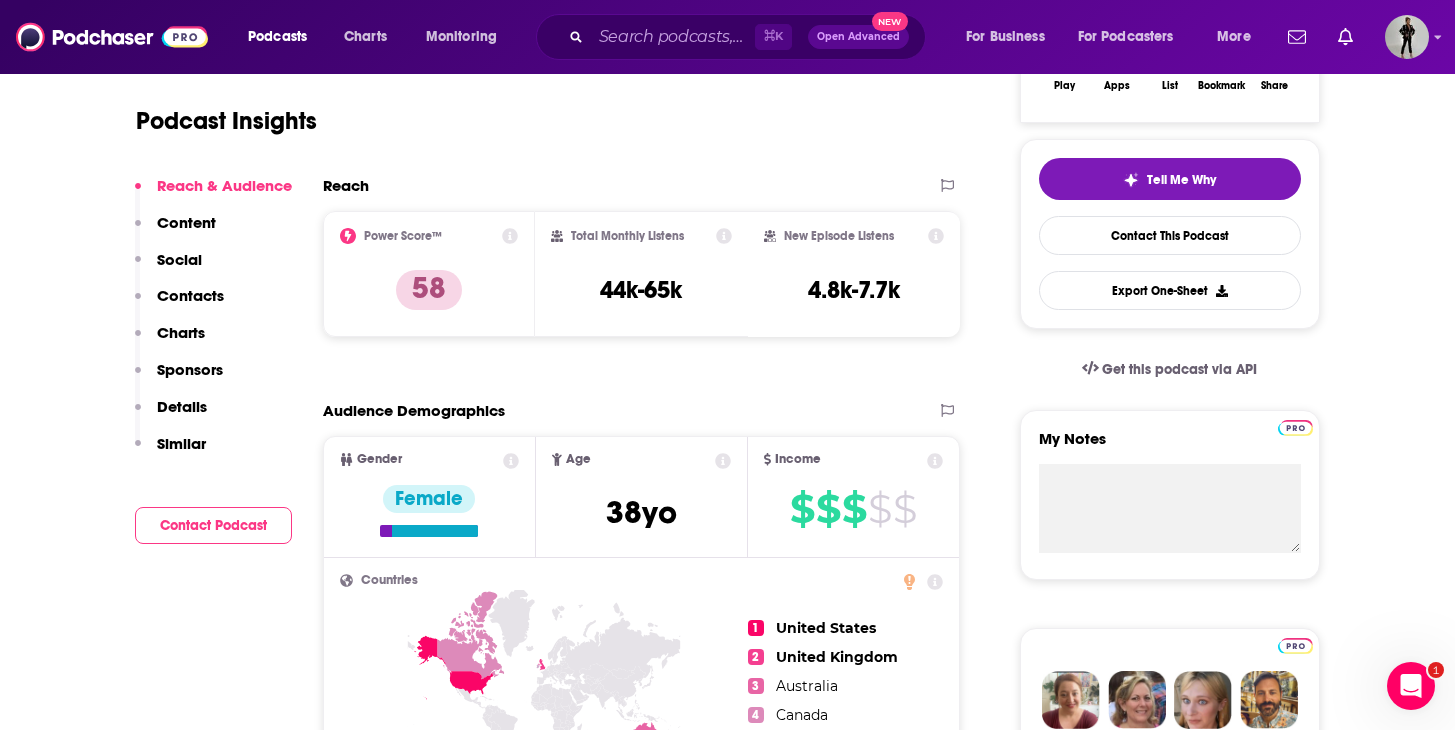 scroll, scrollTop: 0, scrollLeft: 0, axis: both 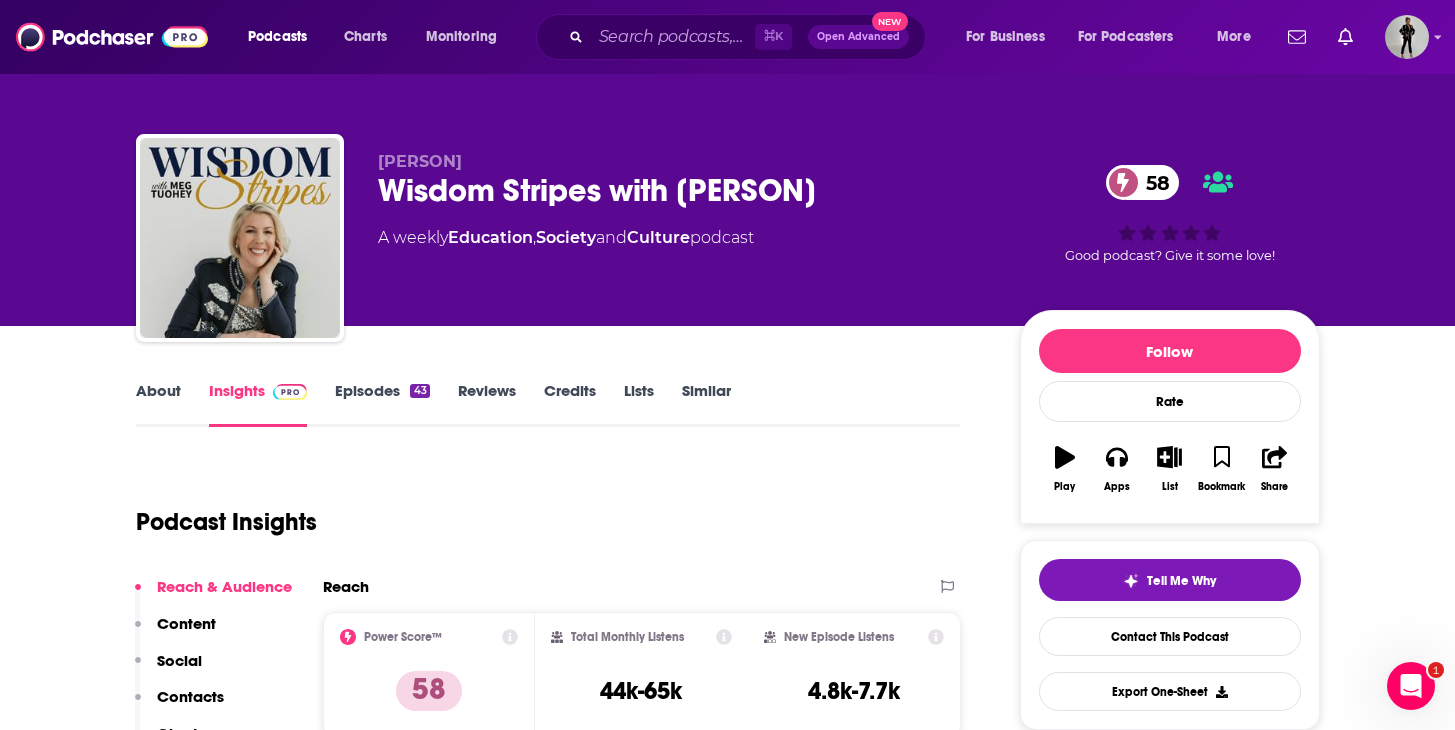 click on "About" at bounding box center [158, 404] 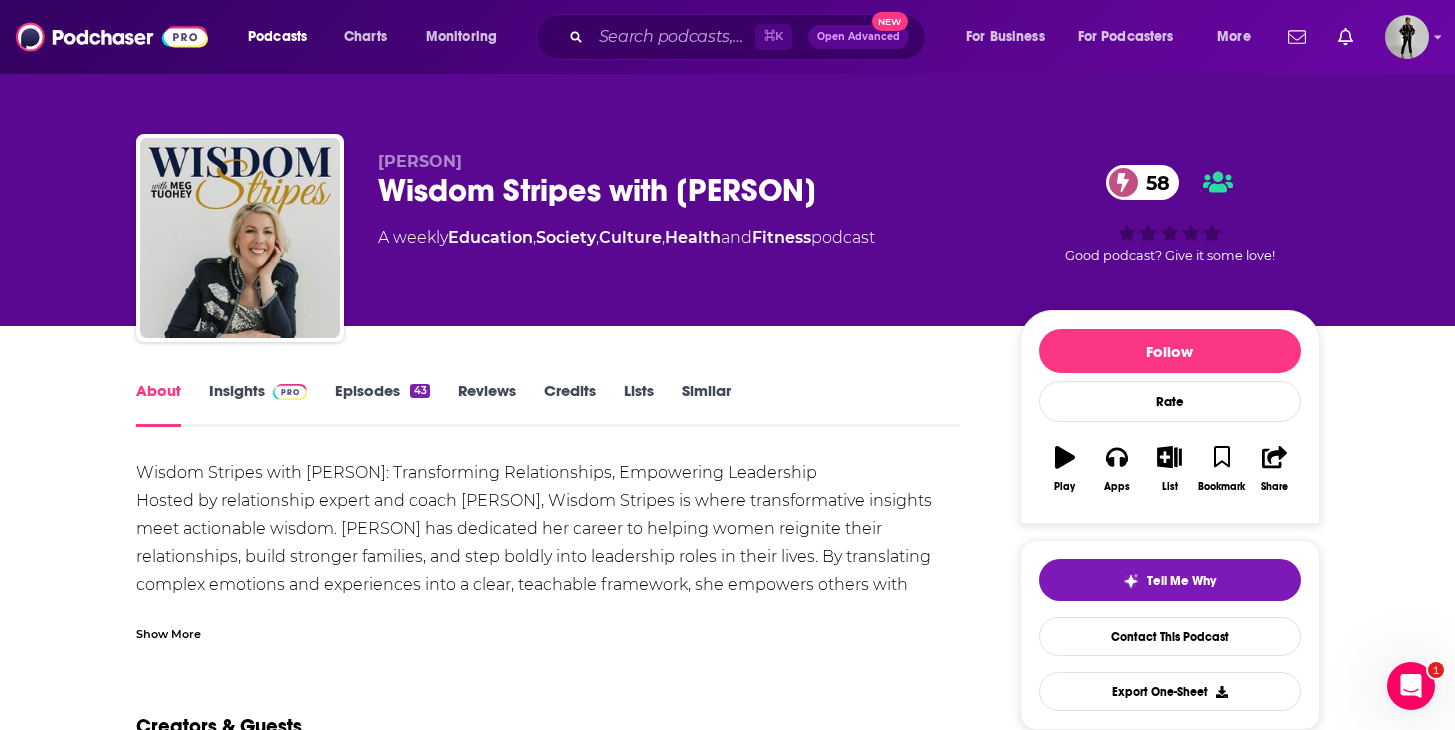 click on "Episodes 43" at bounding box center (382, 404) 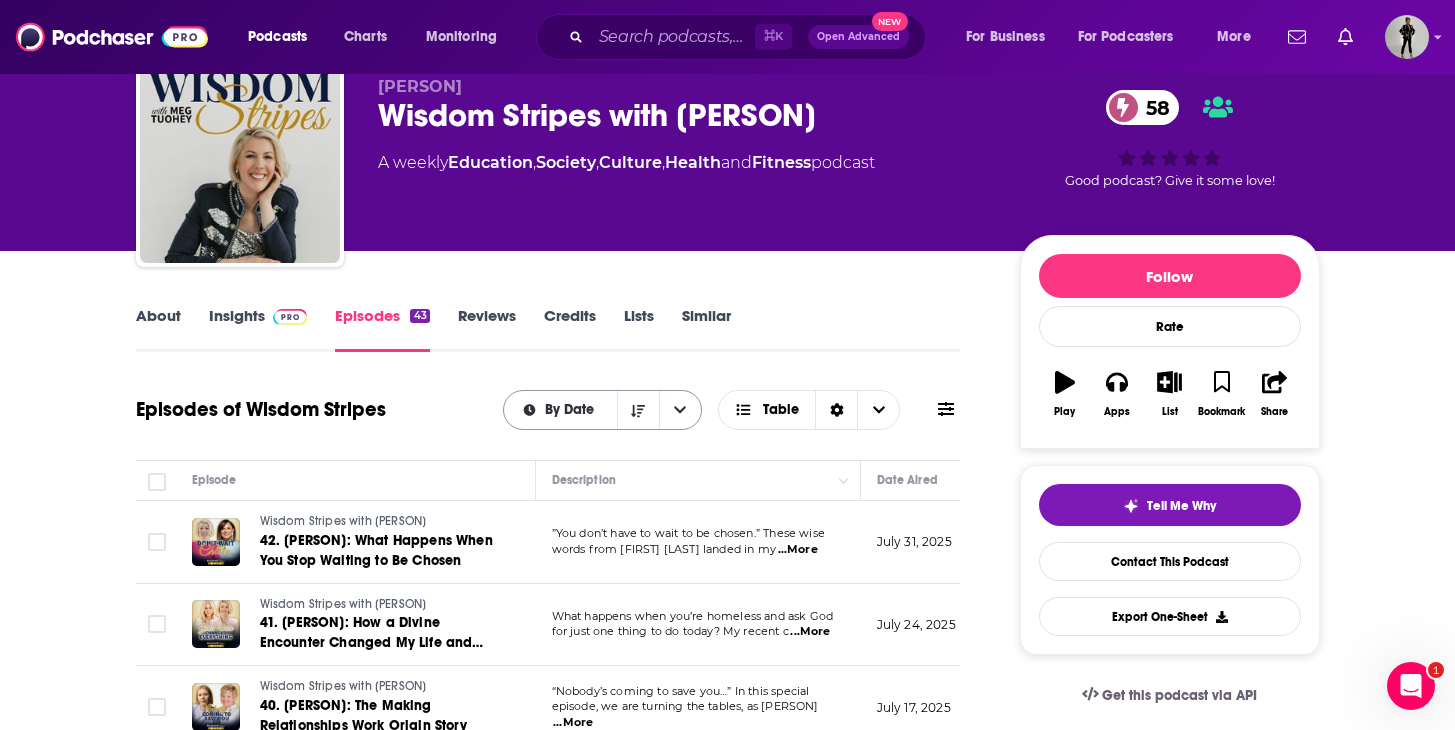 scroll, scrollTop: 95, scrollLeft: 0, axis: vertical 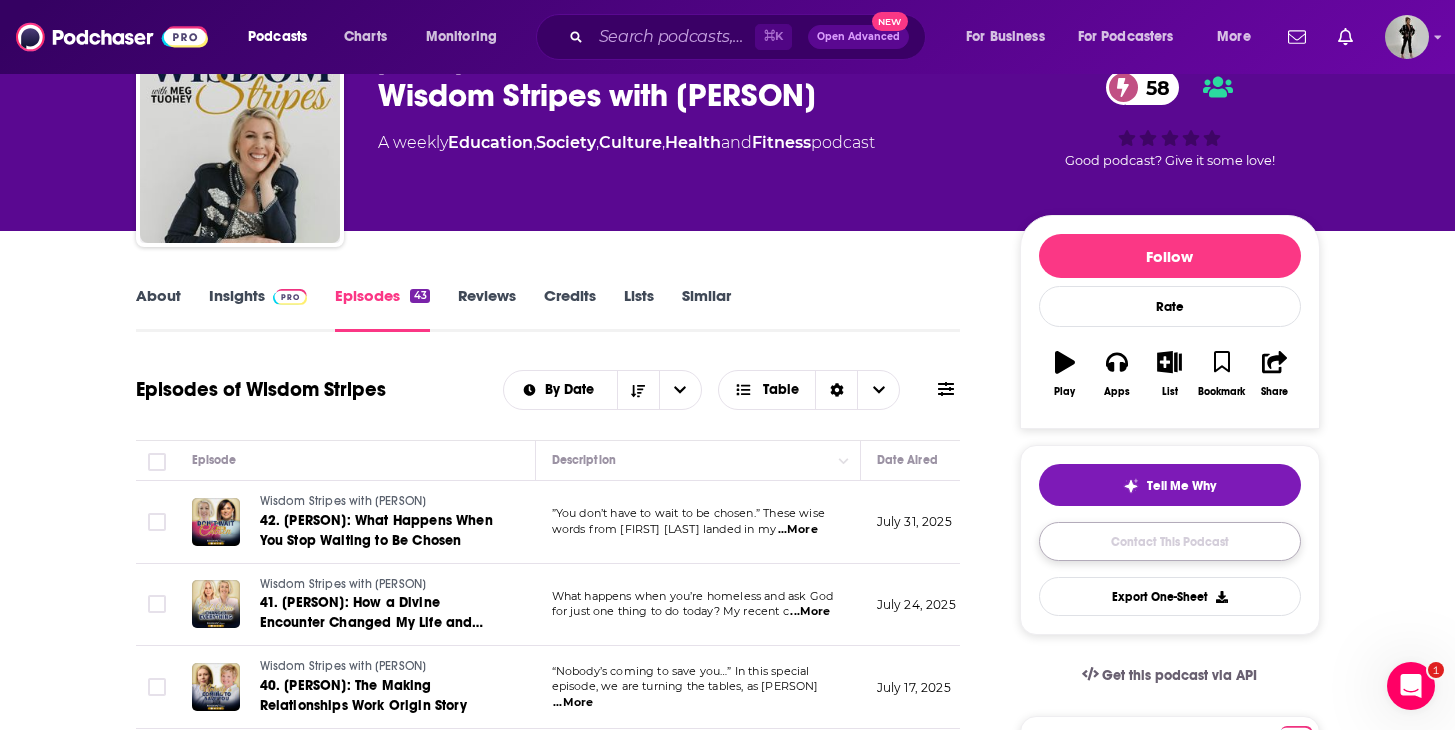 click on "Contact This Podcast" at bounding box center [1170, 541] 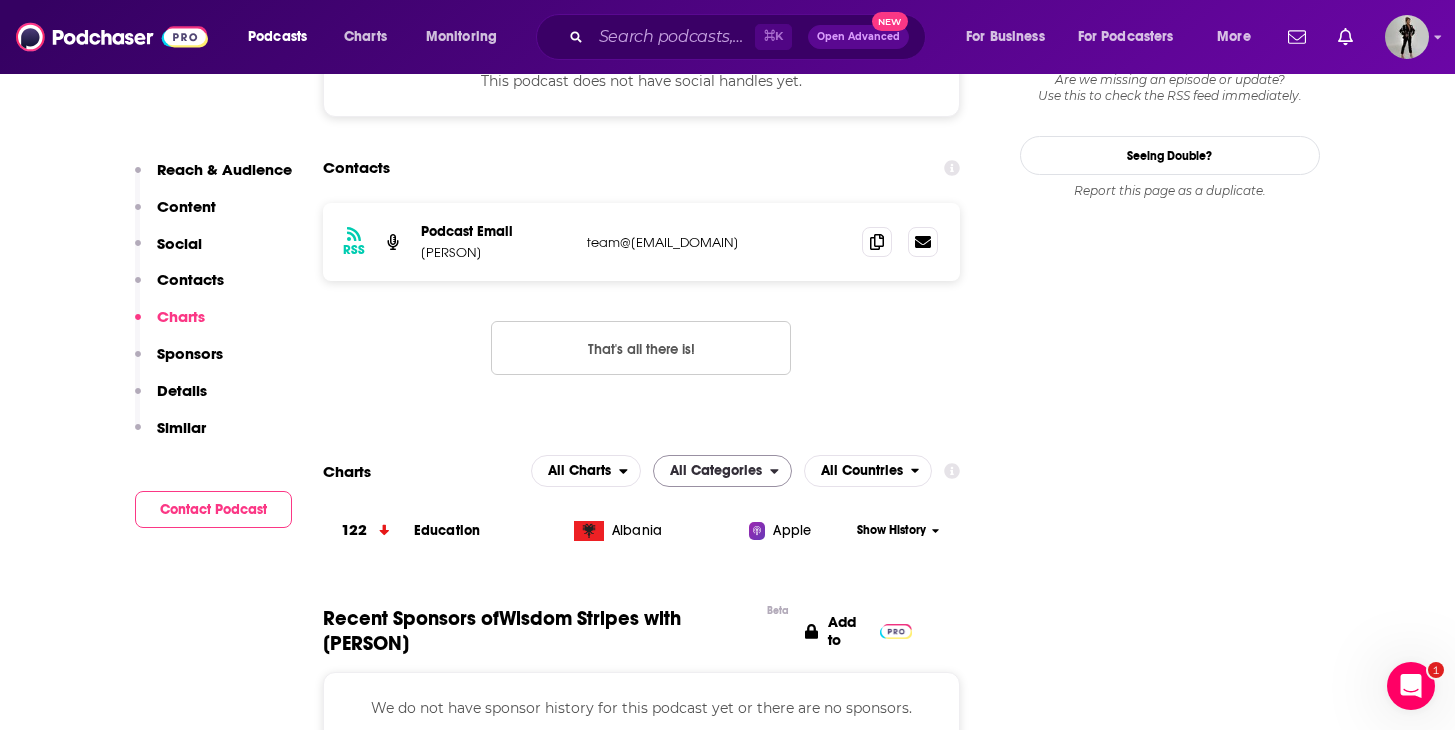 scroll, scrollTop: 1693, scrollLeft: 0, axis: vertical 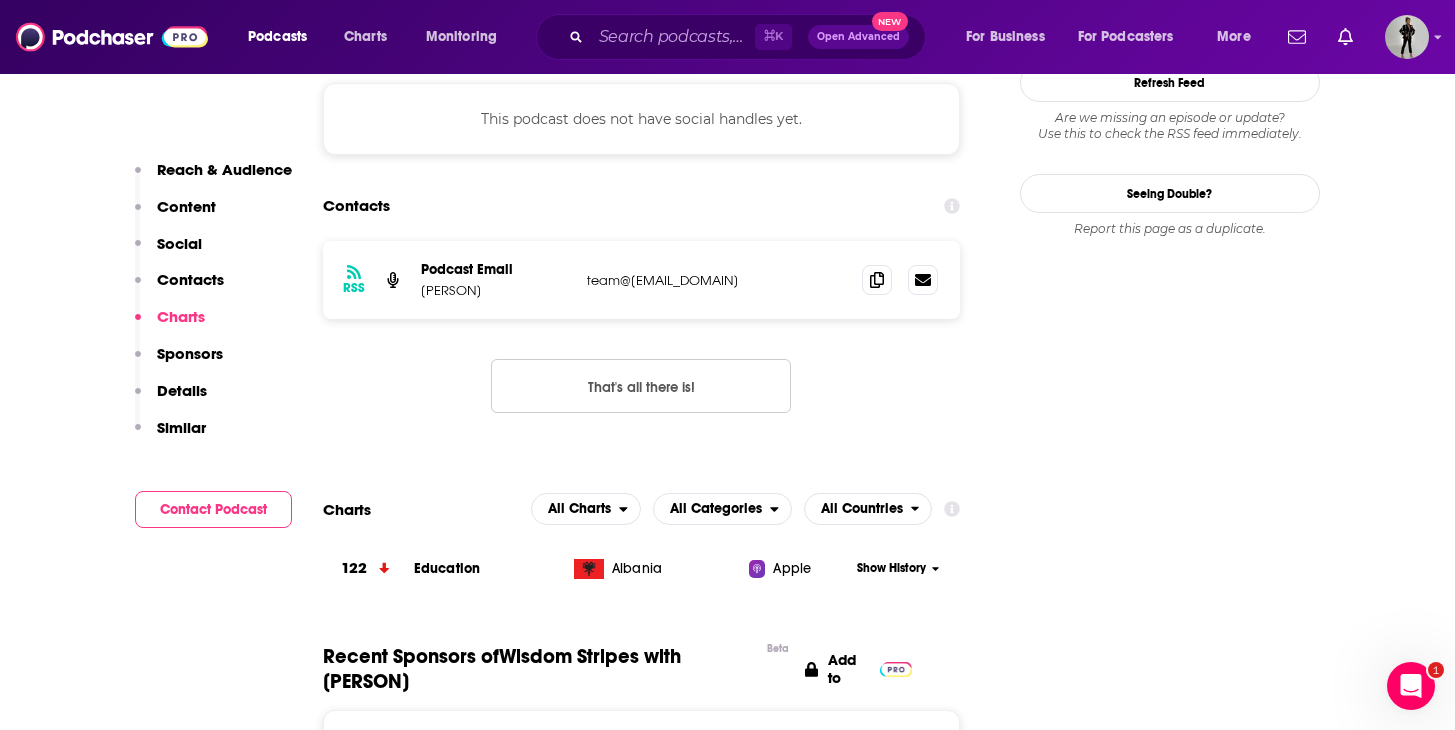 drag, startPoint x: 753, startPoint y: 282, endPoint x: 588, endPoint y: 283, distance: 165.00304 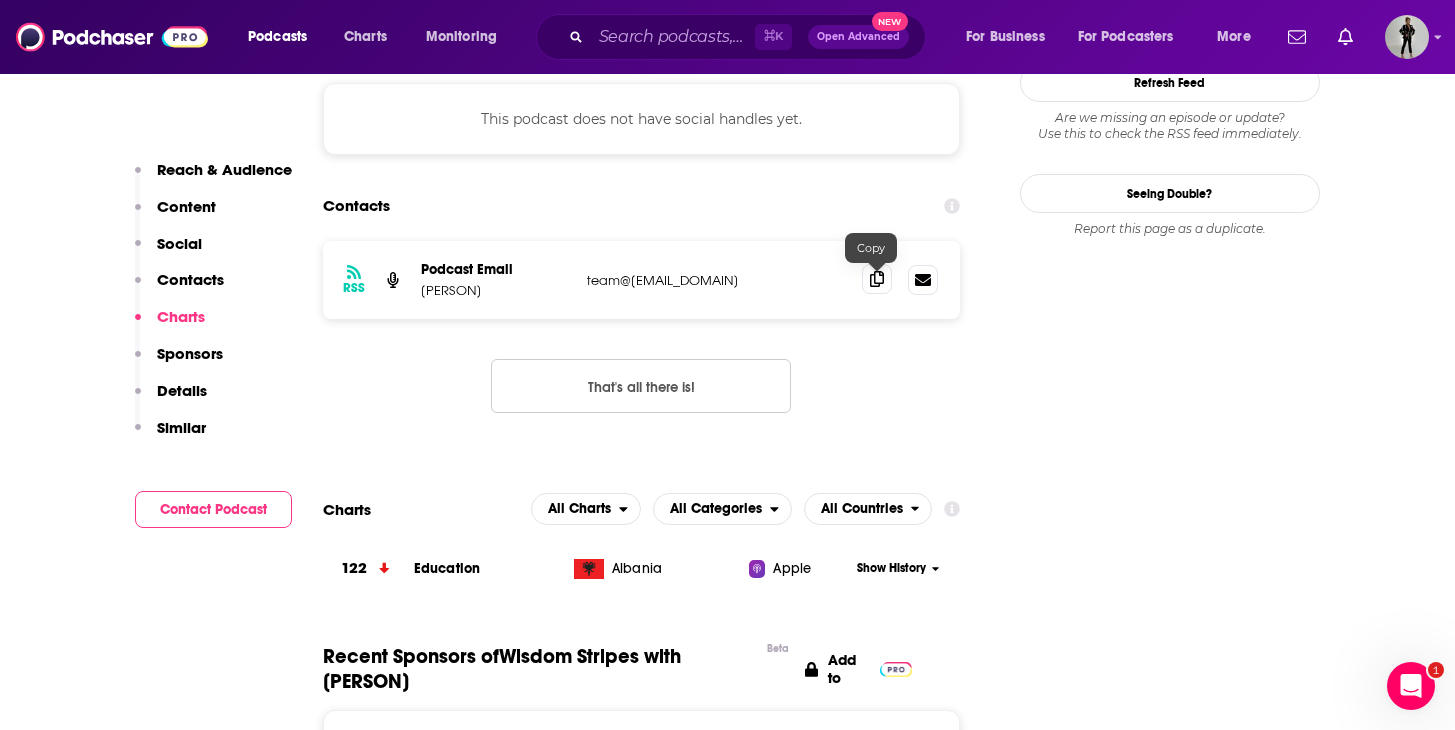 click 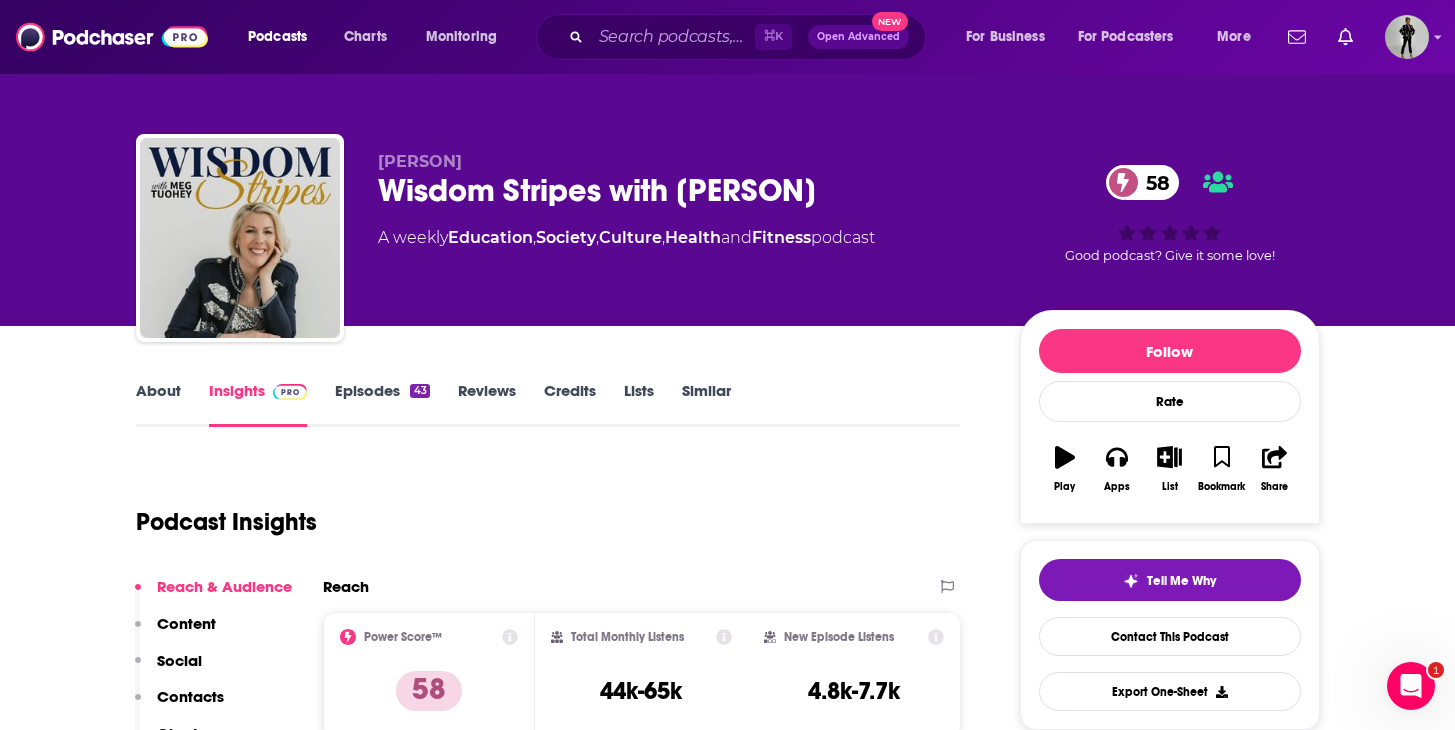 scroll, scrollTop: 4, scrollLeft: 0, axis: vertical 